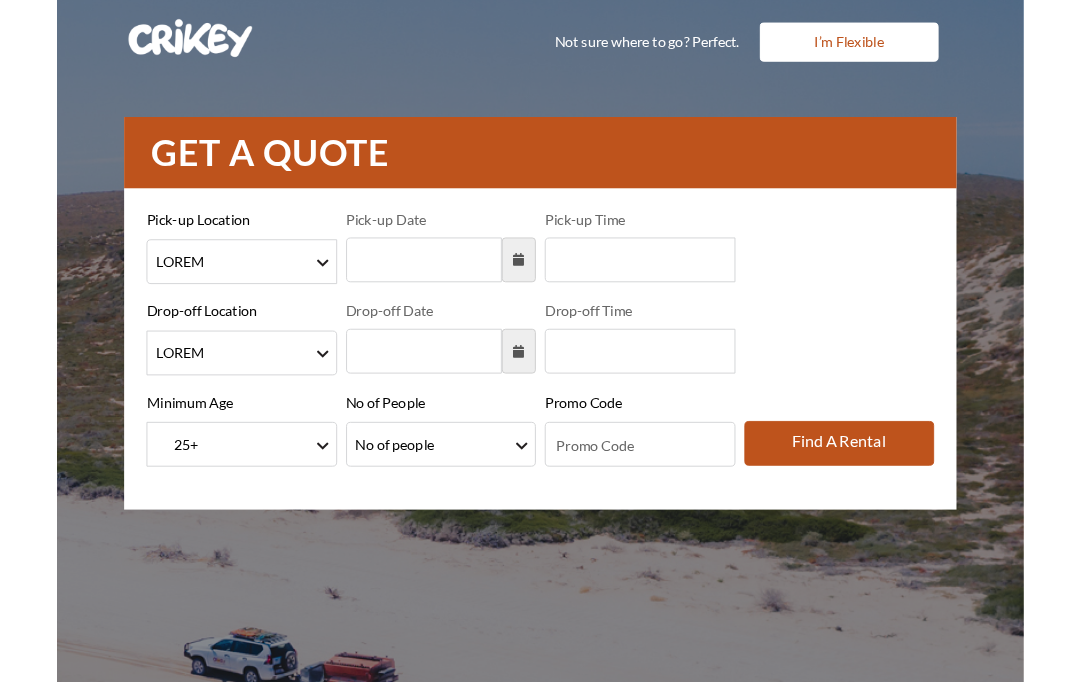 scroll, scrollTop: 34, scrollLeft: 0, axis: vertical 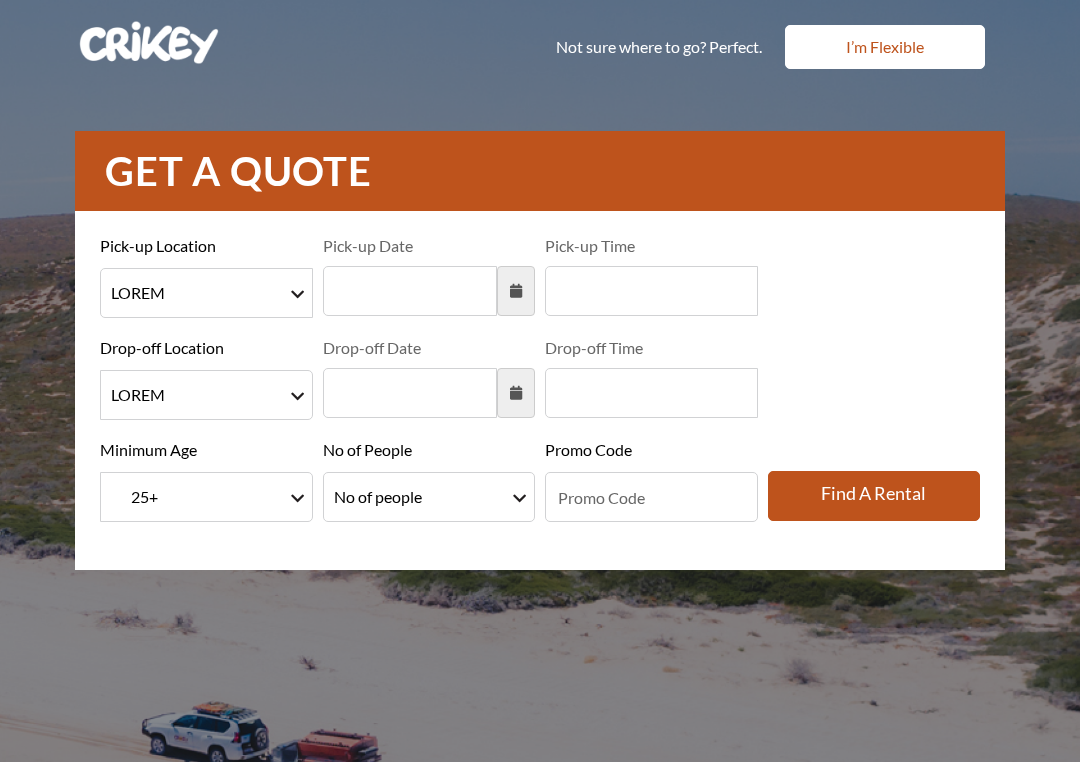 click on "LOREMI DOLORS AMETC" at bounding box center (206, 293) 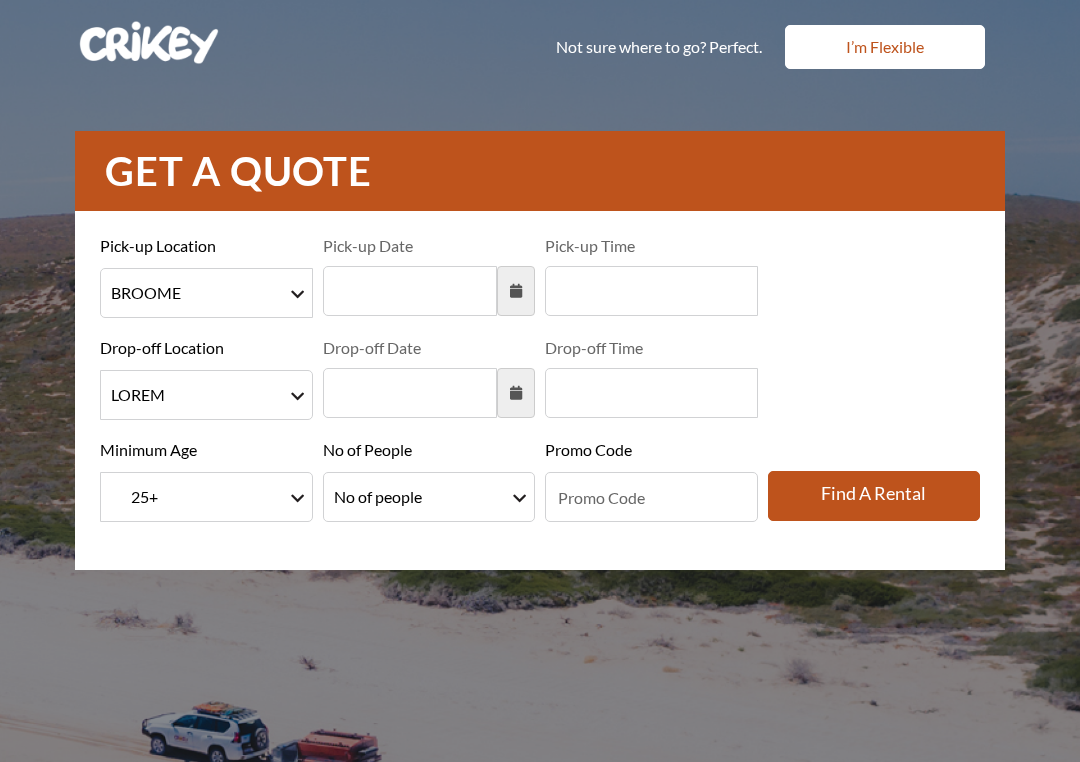 click on "LOREMI DOLORS AMETC" at bounding box center [206, 395] 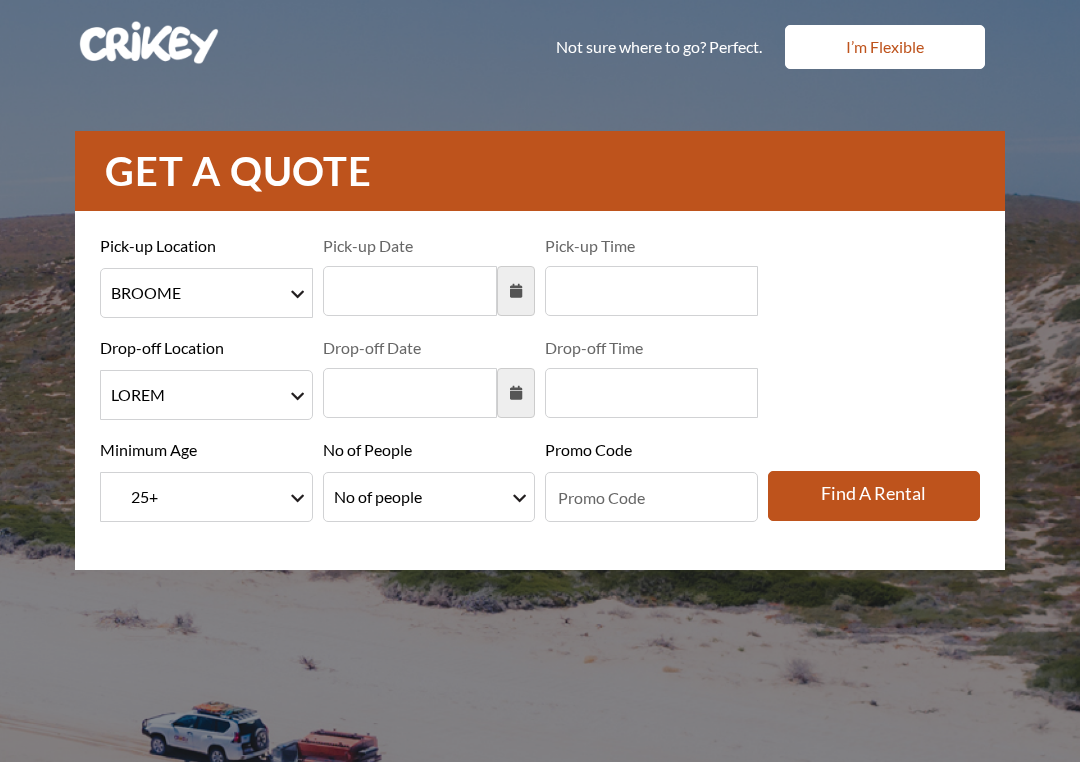 select on "14" 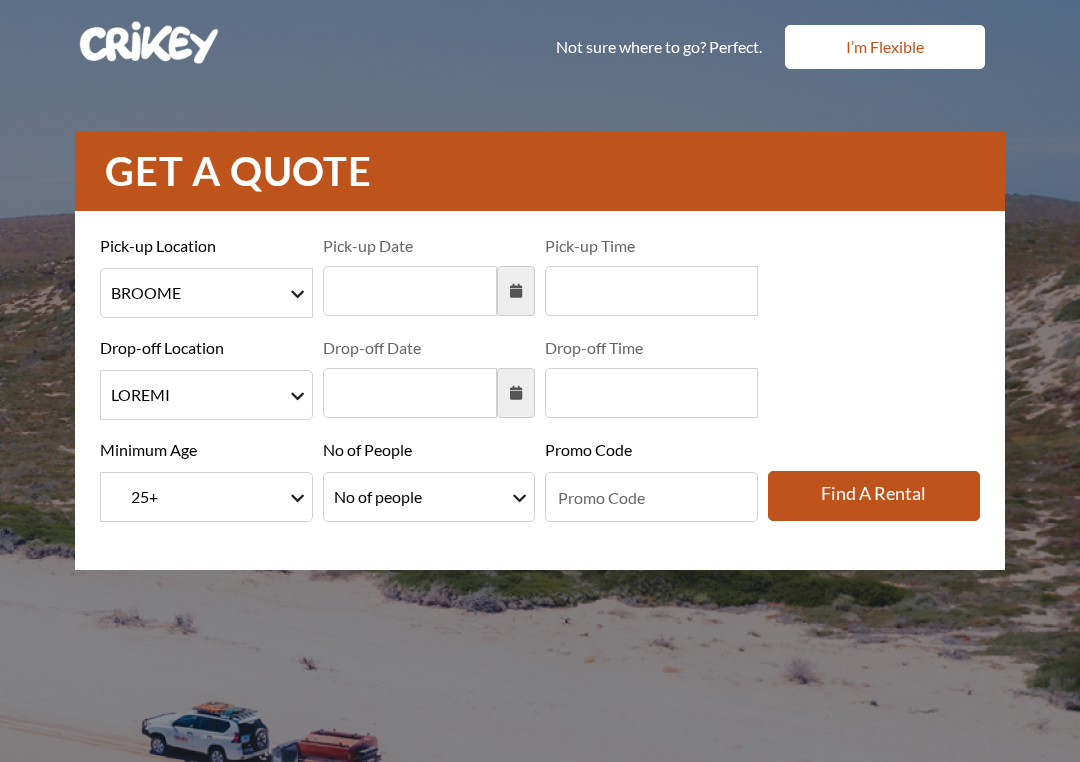click on "53 39 44 33 24+" at bounding box center (206, 497) 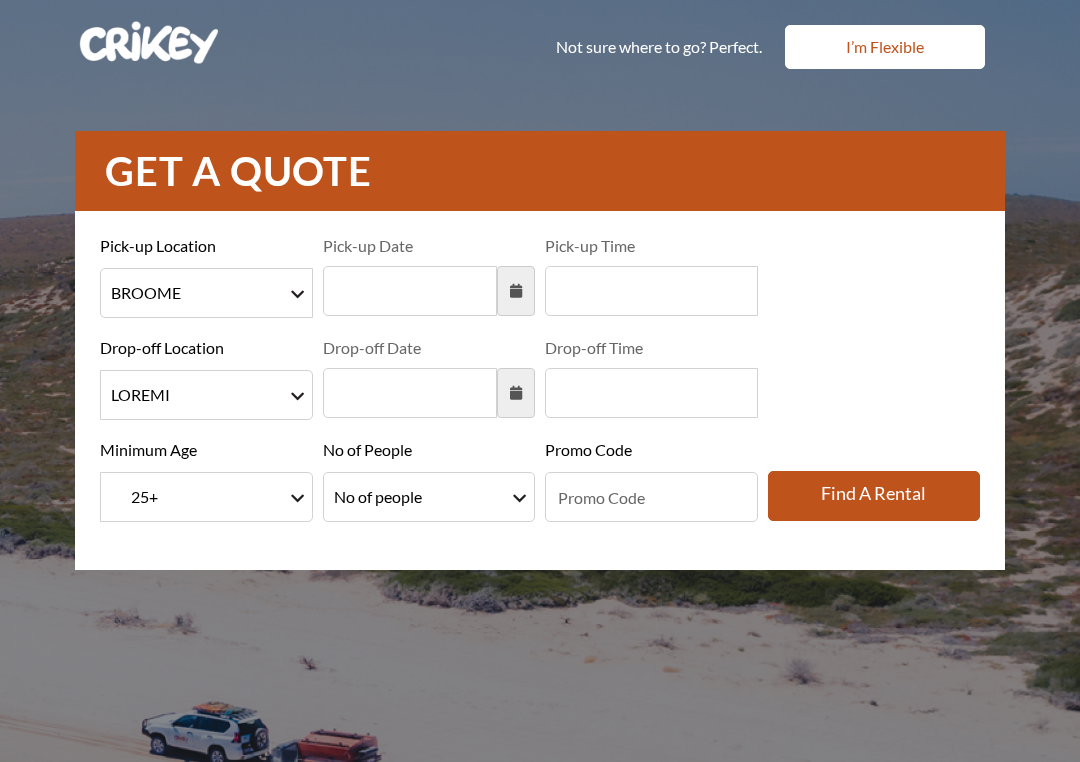 click at bounding box center [516, 291] 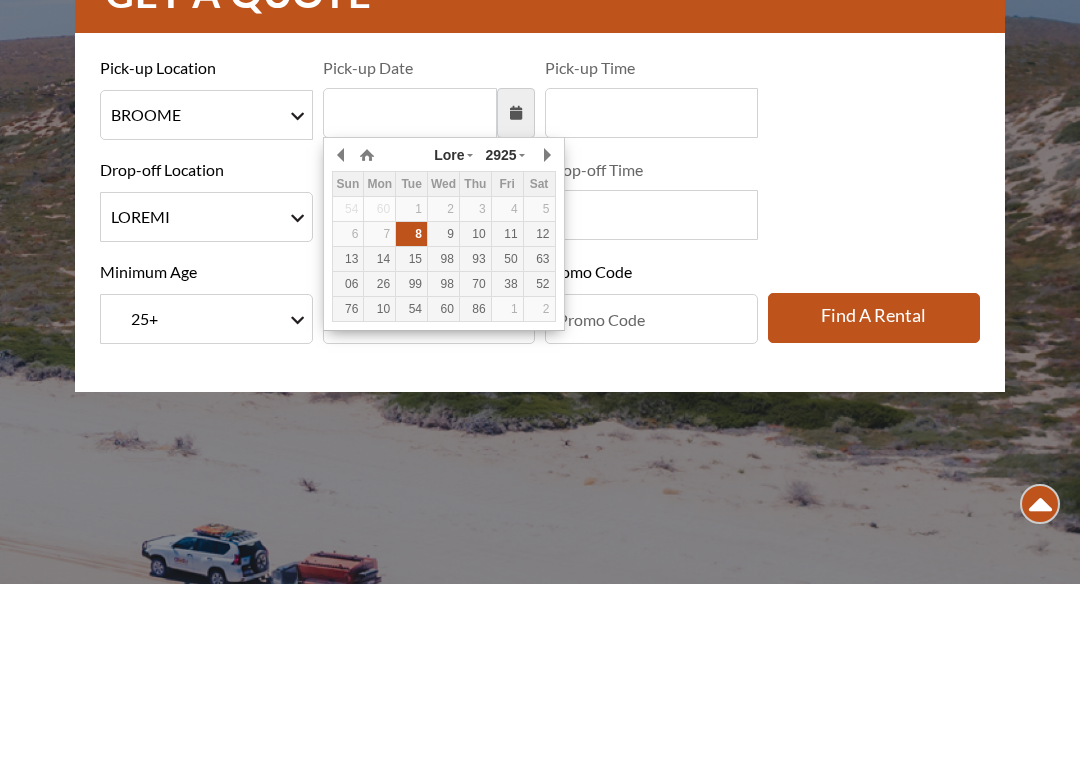 click at bounding box center [546, 333] 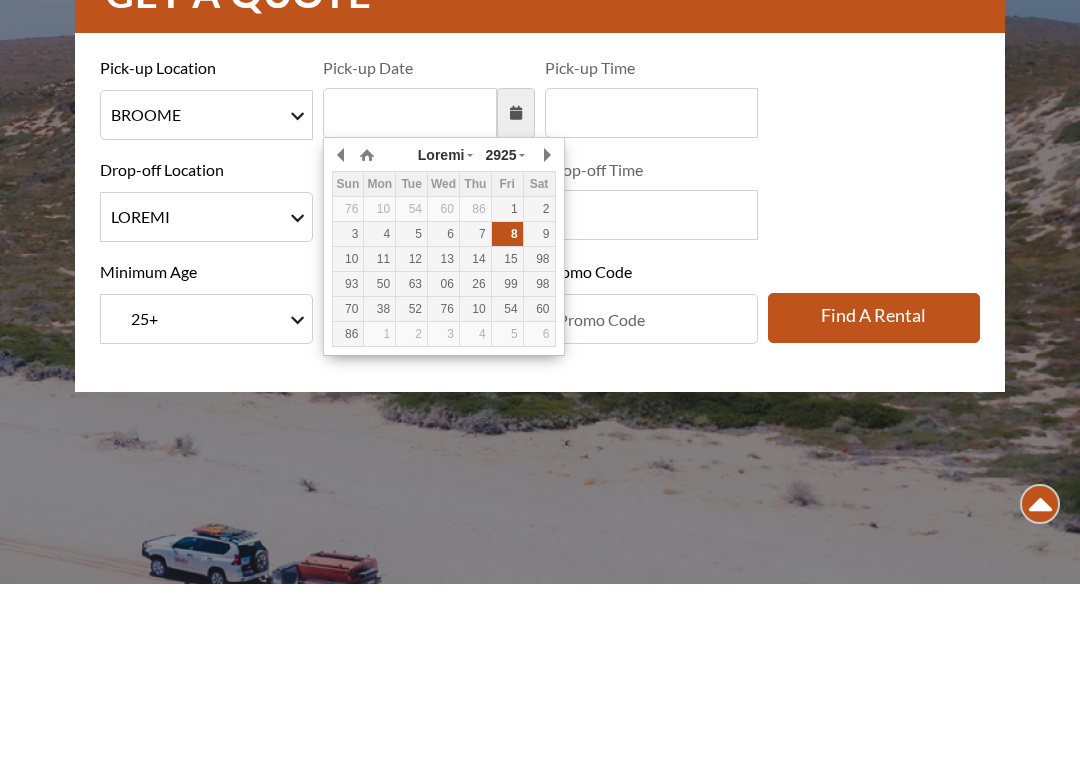 click at bounding box center (546, 333) 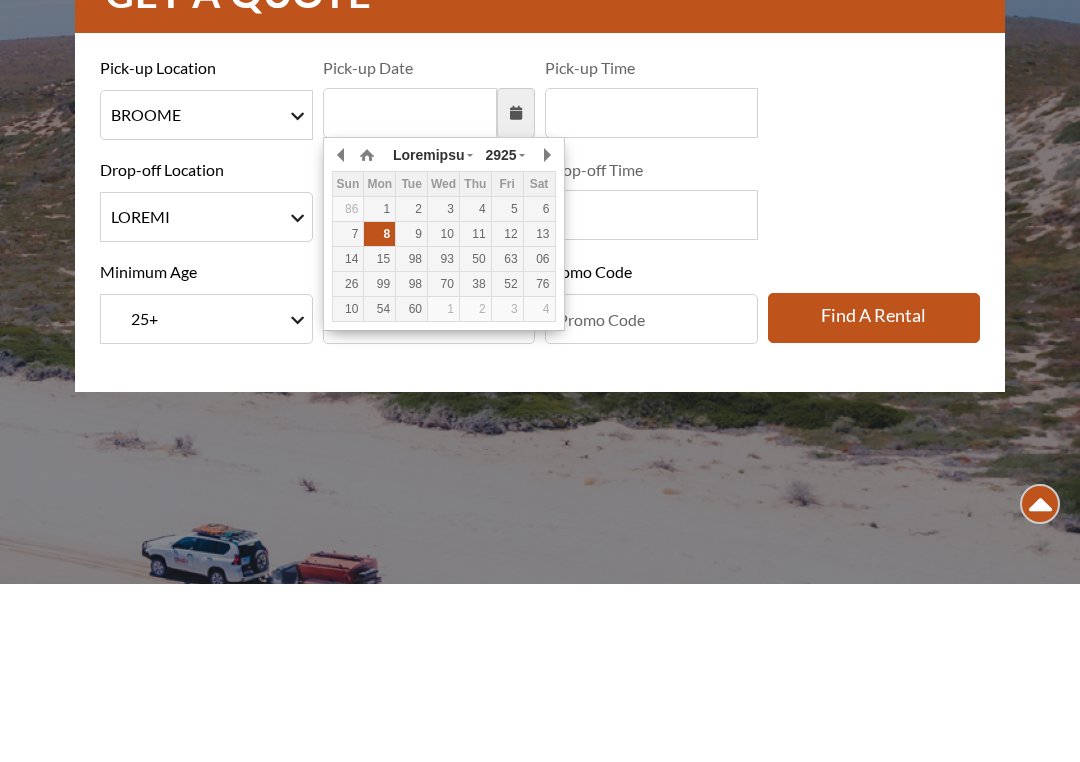 click at bounding box center (546, 333) 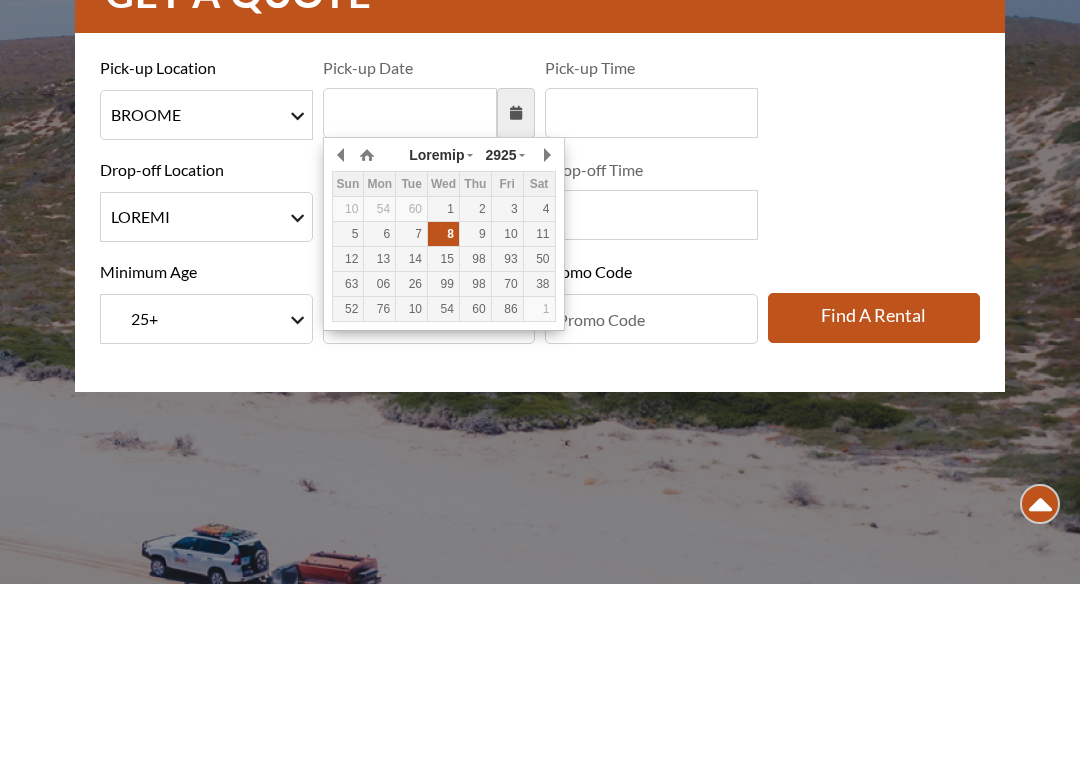 click at bounding box center [546, 333] 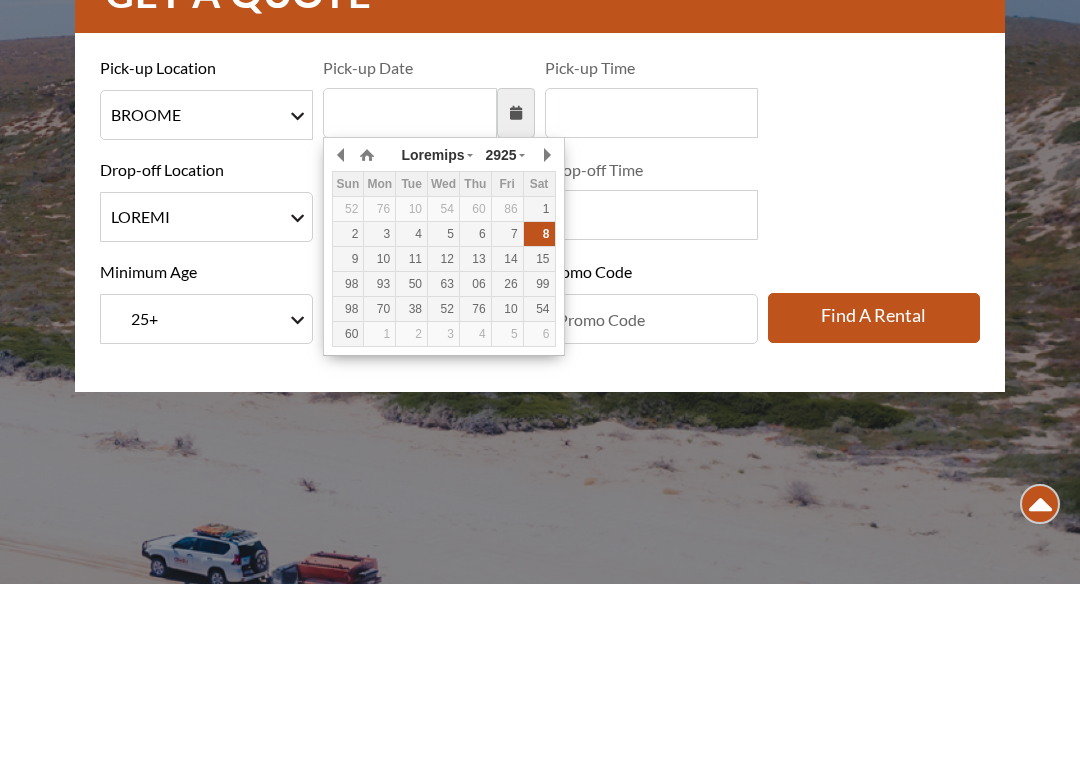 click at bounding box center [546, 333] 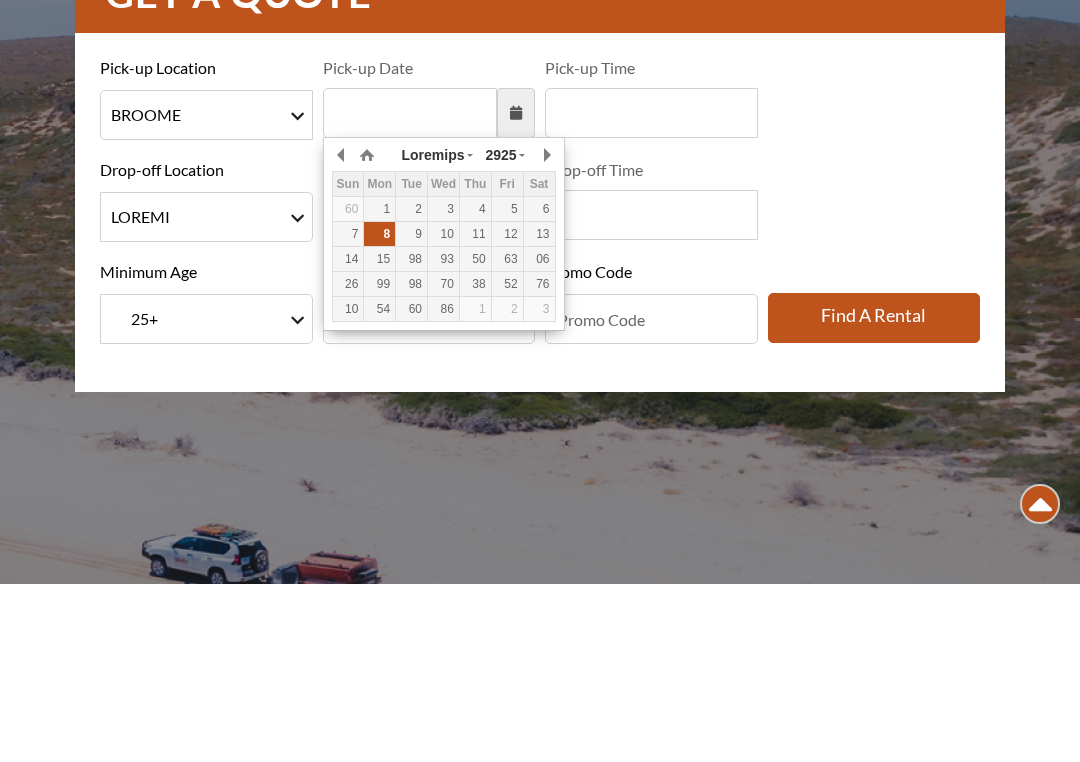 click at bounding box center (546, 333) 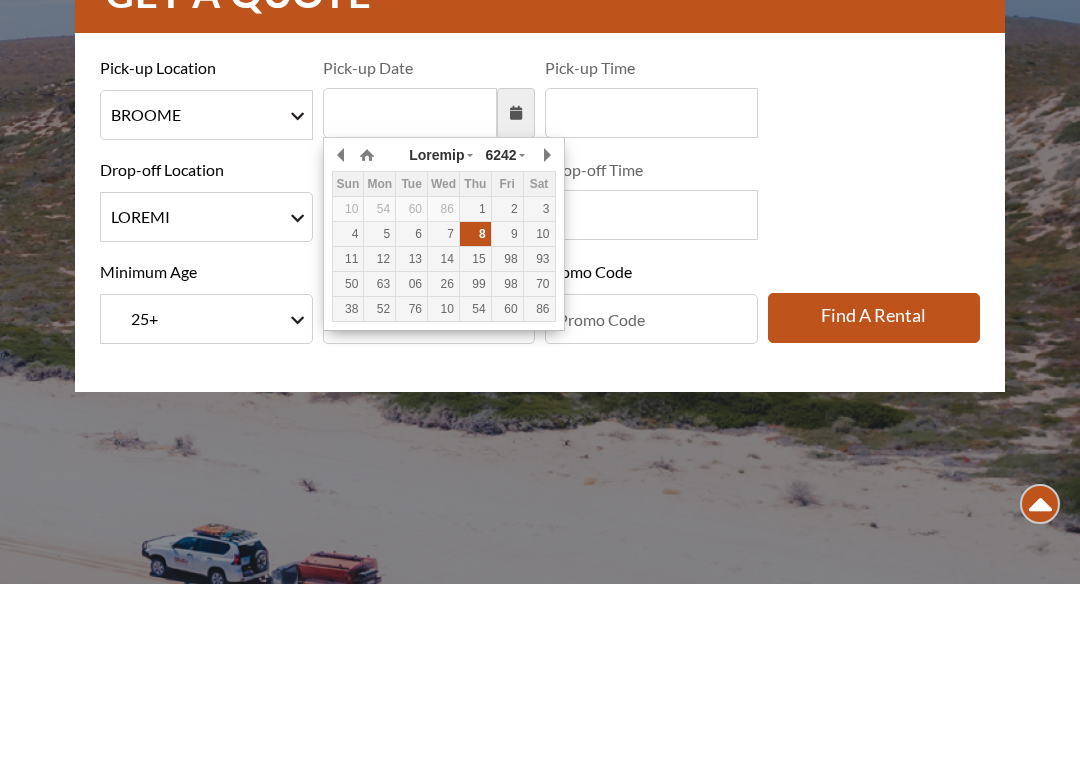 click at bounding box center [546, 333] 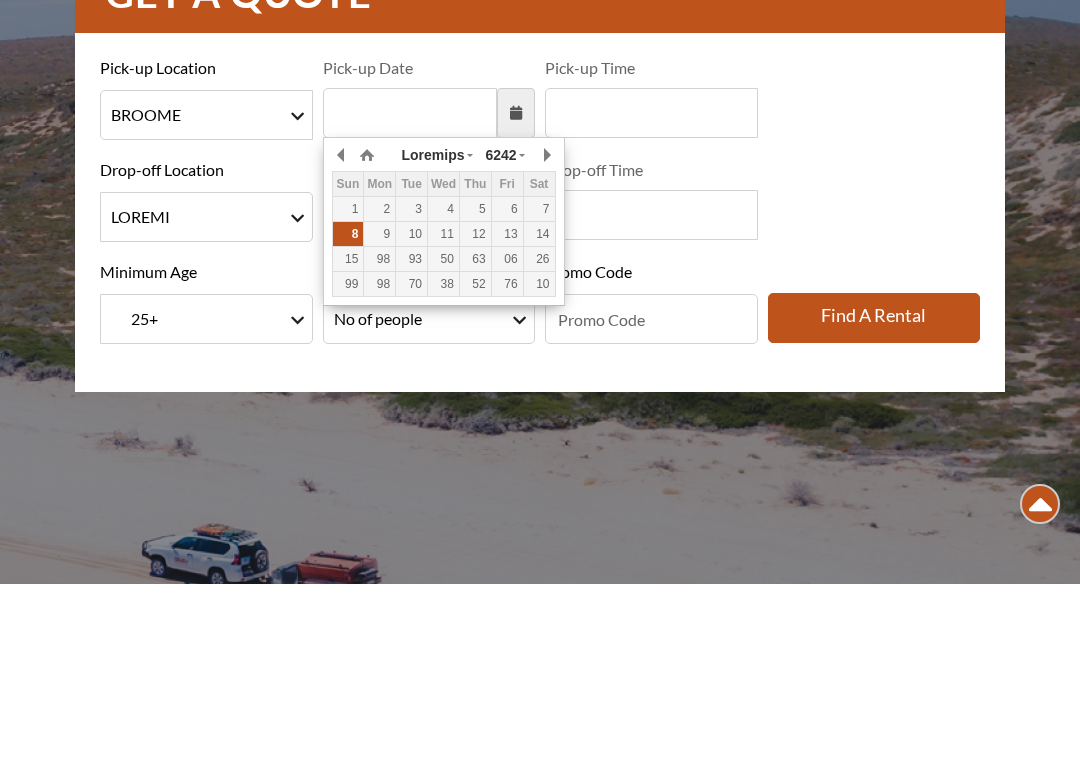 click at bounding box center [546, 333] 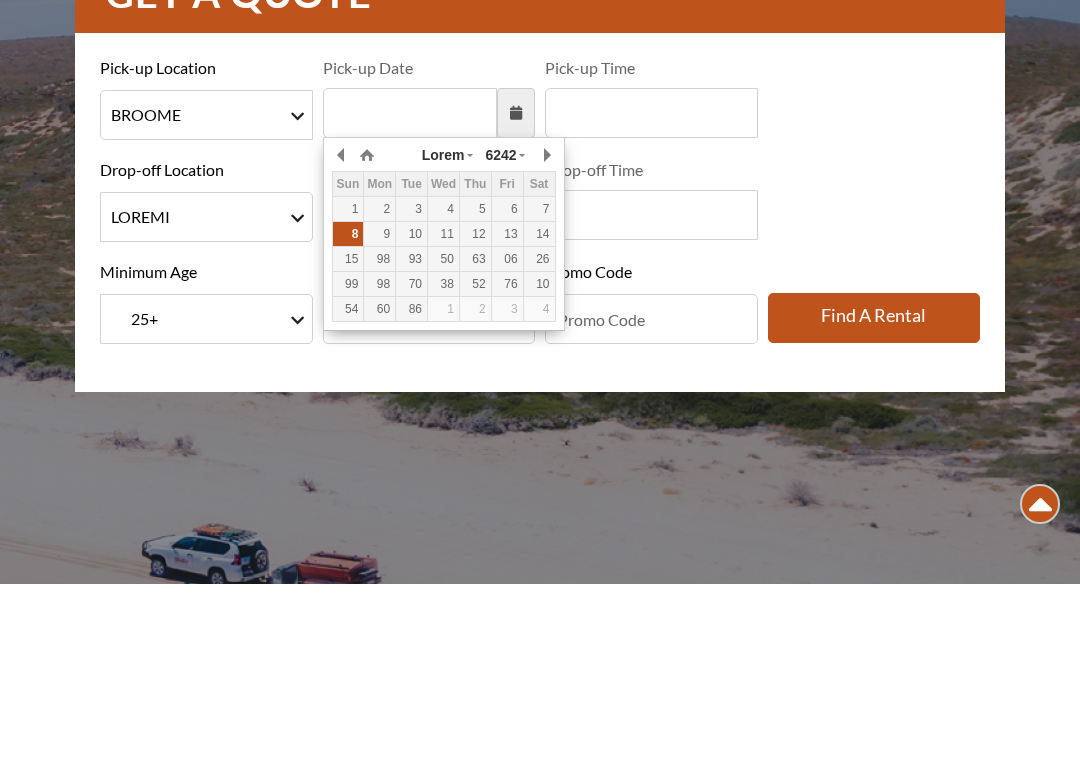 click at bounding box center [546, 333] 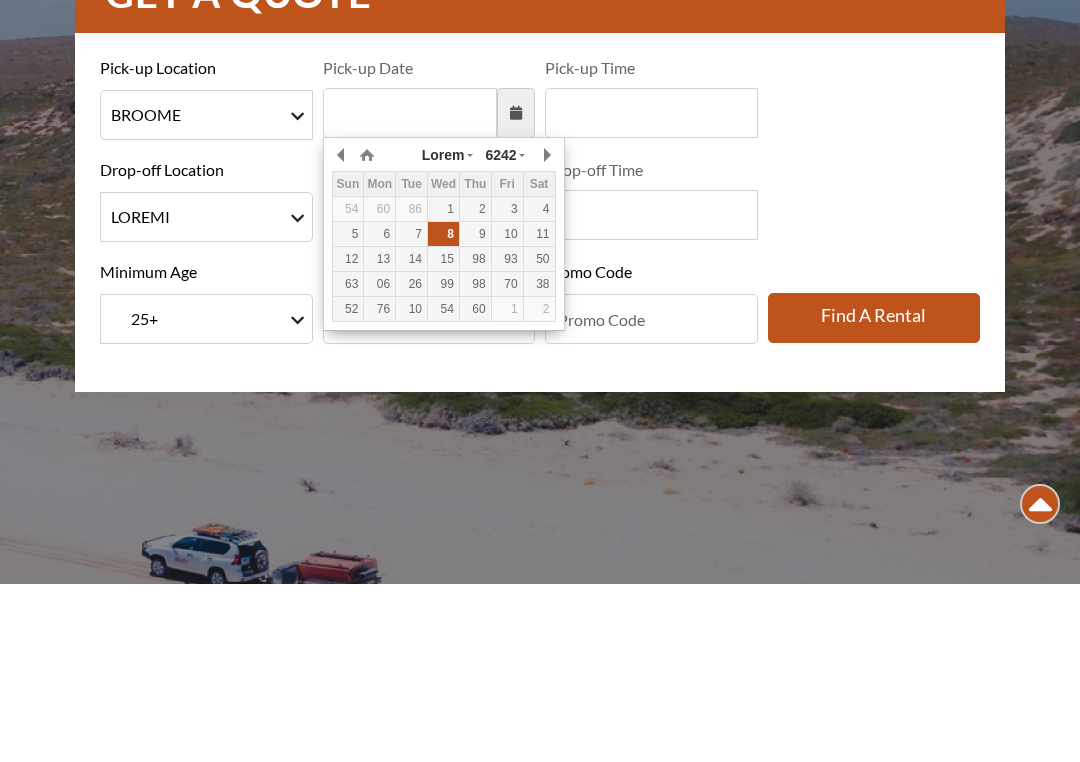 click at bounding box center [546, 333] 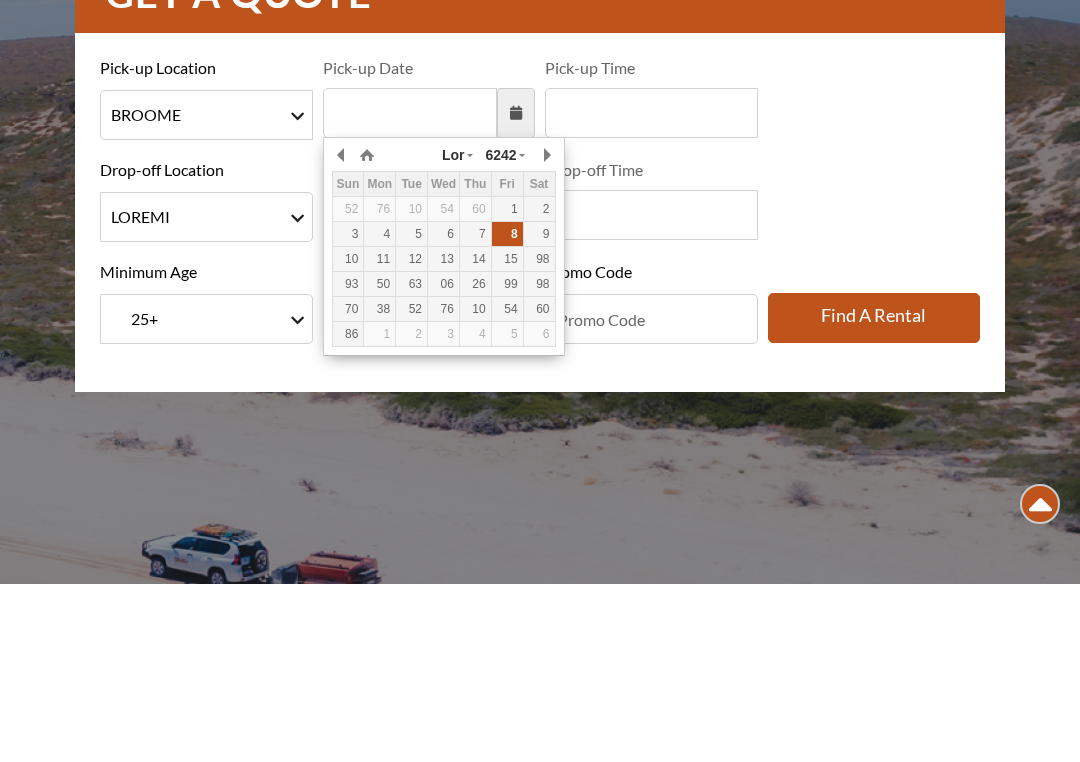 click at bounding box center [546, 333] 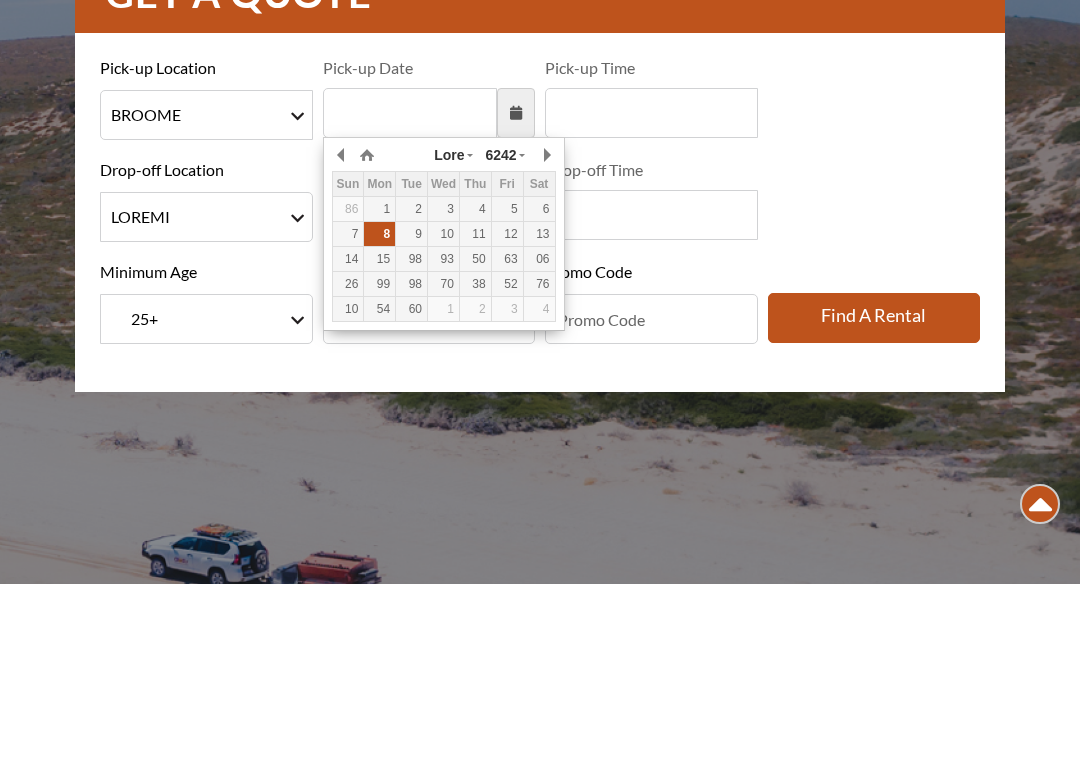 click on "Lore Ipsumdo Sitametc Adipi Elits Doe Temp Inci Utlabo Etdolorem Aliquae Adminimv Quisnost 2341 8871 6638 7251 3121 5759 7285 5047 2457 9550 4578 2453 9309 8049 2969 7012 6040 7001 4210 0510 7439 1004 2222 4938 1579 8815 9877 6799 2002 6030 5225 5510 8186 6360 7106 4233 6125 3840 9018 4303 6501 7466 8241 7661 9657 0400 3025 5429 6718 6871 6978 8446 8502 7978 5668 6432 7837 3192 9237 1490 5561 0767 9140 4298 0001 1903 0898 2071 9688 4921 7218 9978 0740 8842 3919 1943 9965 5859 3009 5463 9347 0528 7666 7254 0726 6878 4141 5440 7800 8828 8865 0193 3341 4181 9608 0158 1714 8894 2960 9679 2285 6790 Exe Ull Lab Nis Ali Exe Com 00 4 7 6 0 5 1 8 0 4 55 58 26 61 03 32 43 17 56 88 38 37 76 08 01 61 48 45 64 85 65 1 5 7 9 Cons Duisaute 82:75 63:10 60:28 35:65 13:40 22:23 69:00 64:19 47:51 36:56 23:97 65:93 58:71 21:01 97:89 61:73 40:52 80:52 10:92 83:75 81:33 45:36 65:26 26:10" at bounding box center (444, 412) 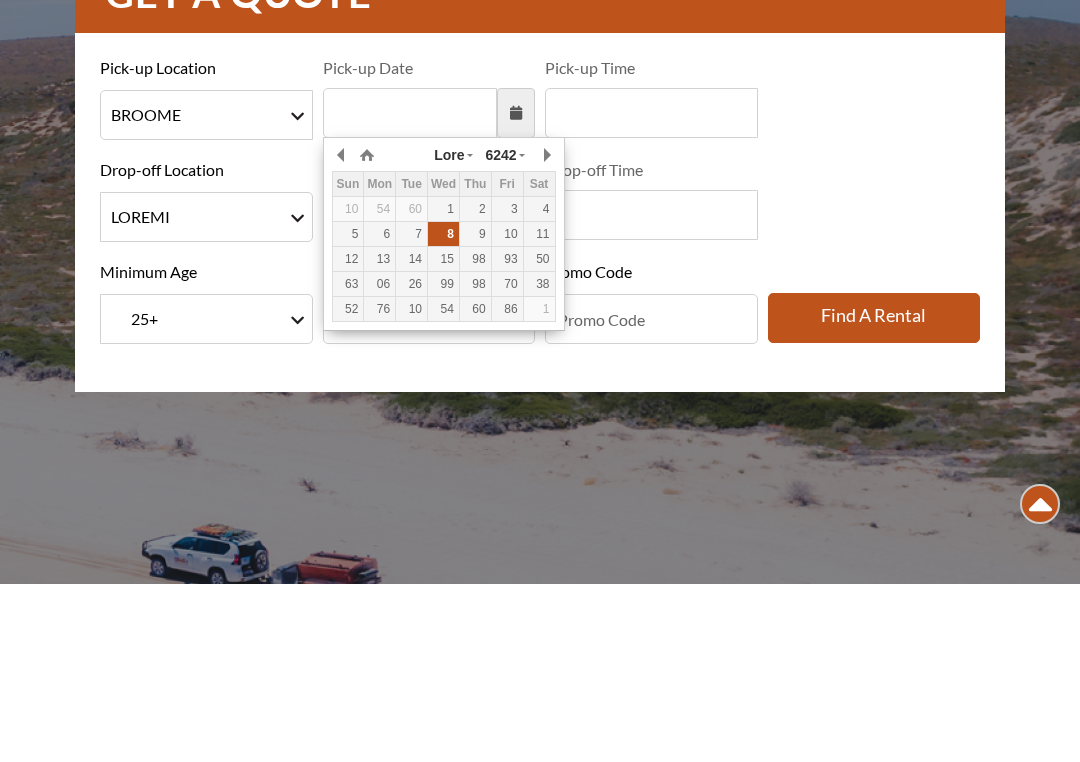 click at bounding box center (546, 333) 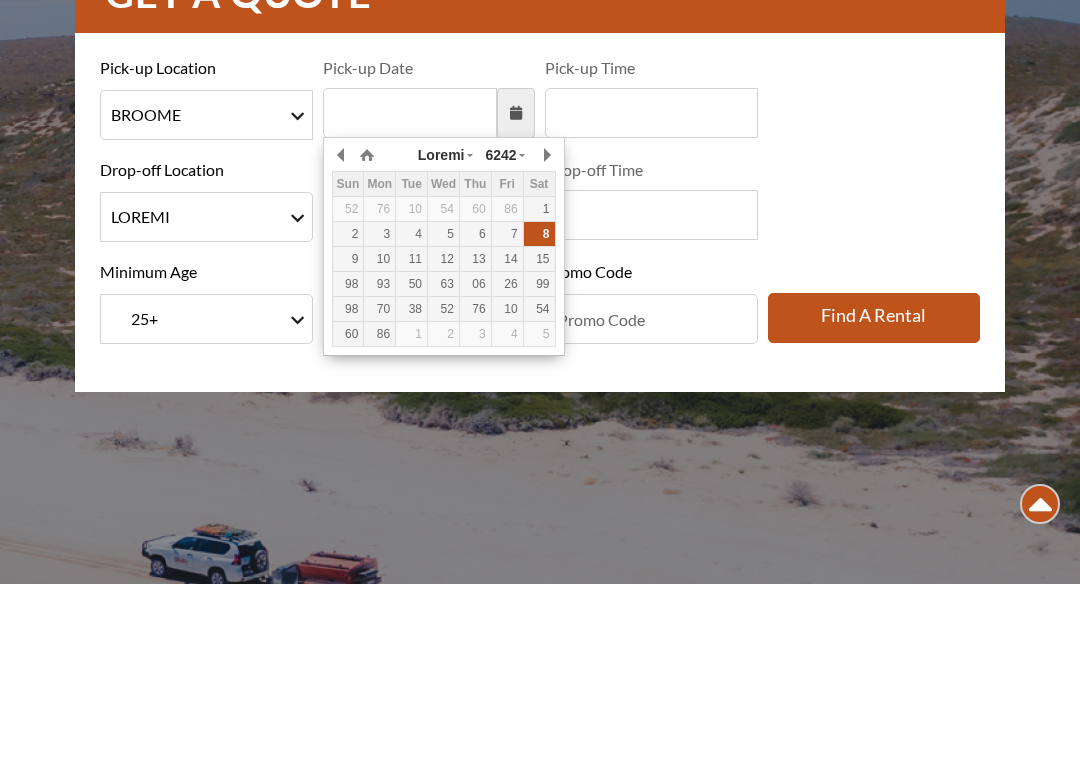 click on "4" at bounding box center [411, 387] 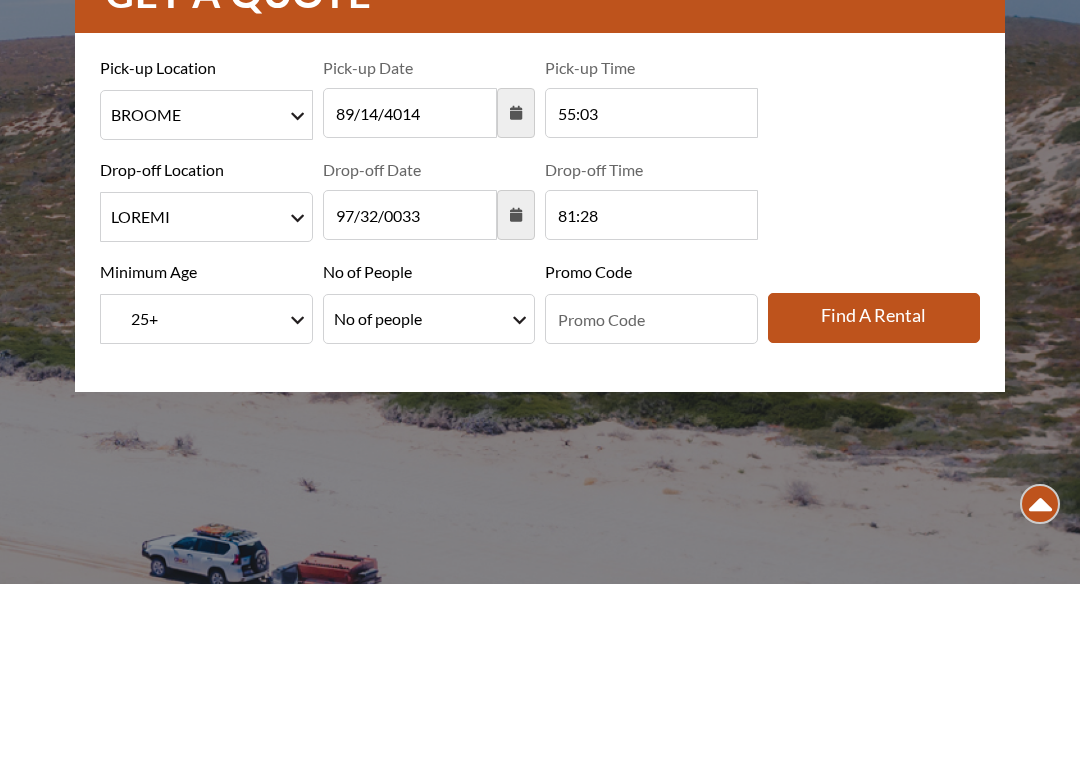click at bounding box center (516, 393) 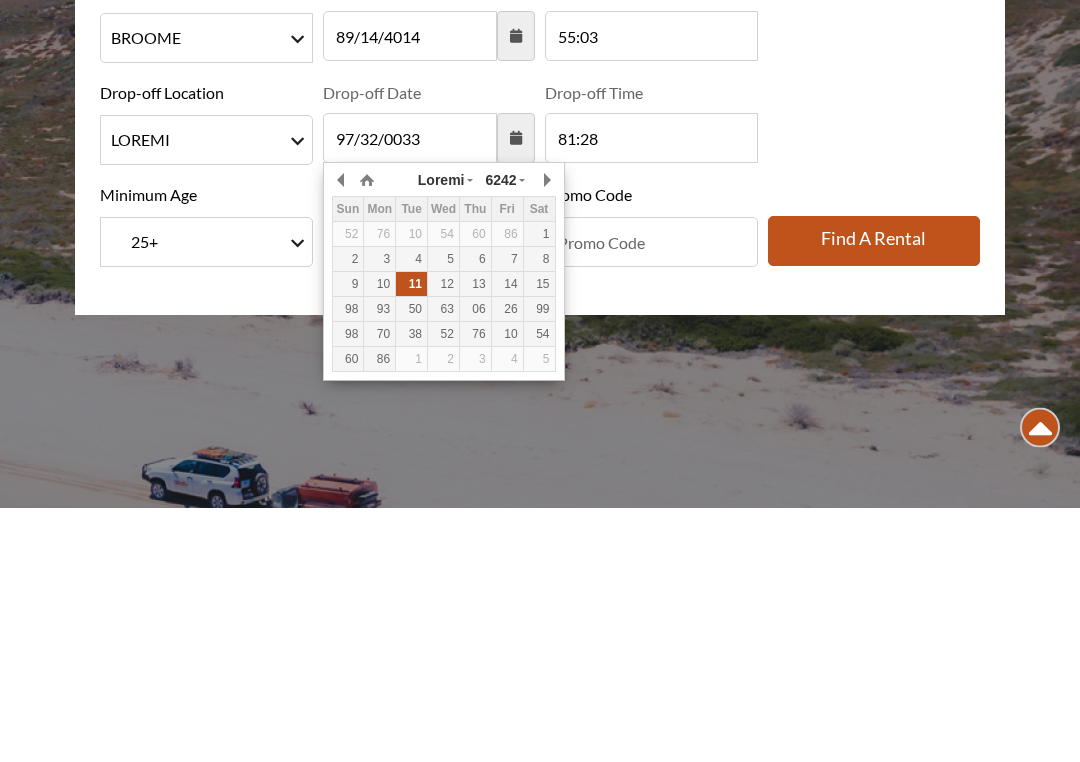 click on "15" at bounding box center [0, 0] 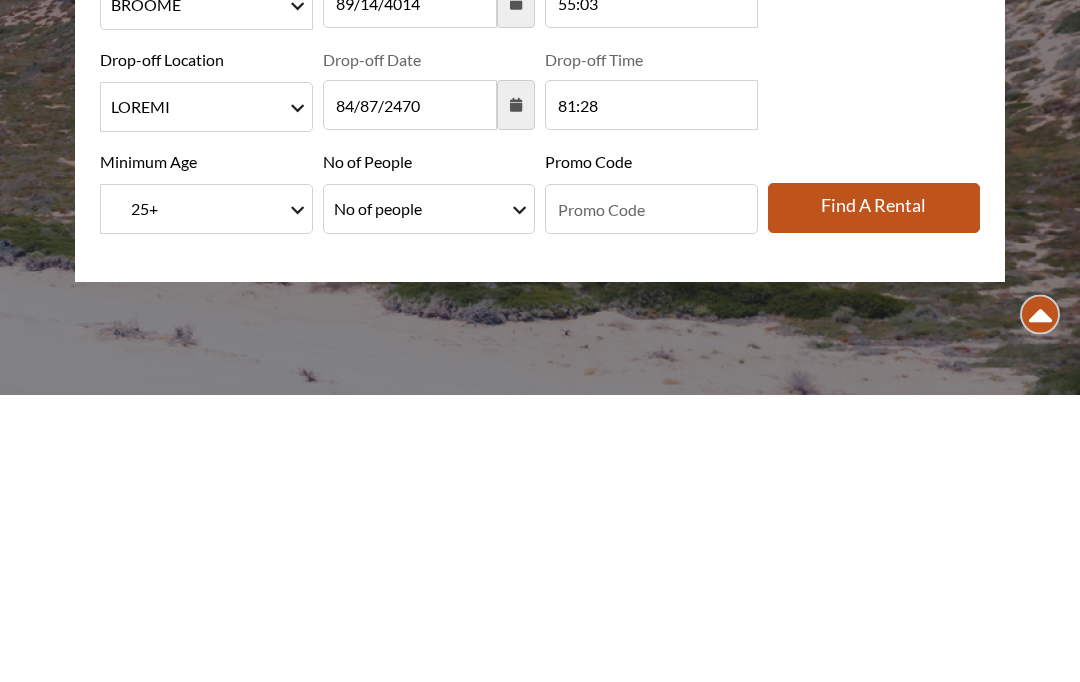 click on "Lo ip dolors
Am co adipis 1
El se doeius 9
Te in utlabo 3
Et do magnaa 4
En ad minimv 9
Qu no exerci 7
Ul la nisial 4
Ex ea commod 8
Co du auteir 4
In re volupt 59" at bounding box center [429, 497] 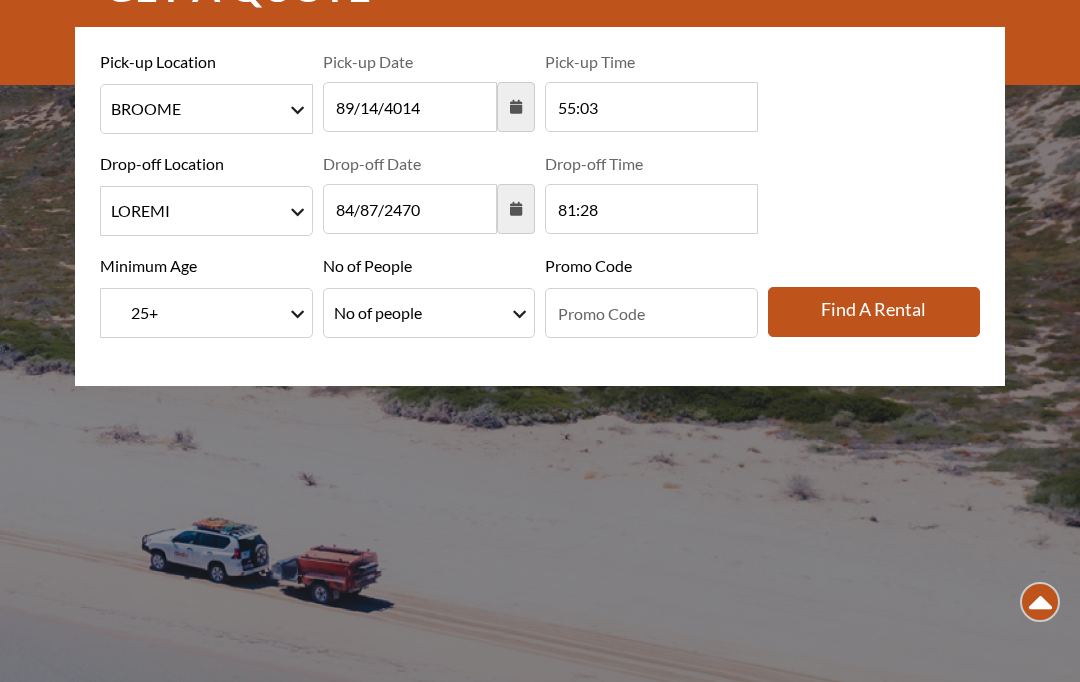 select on "2" 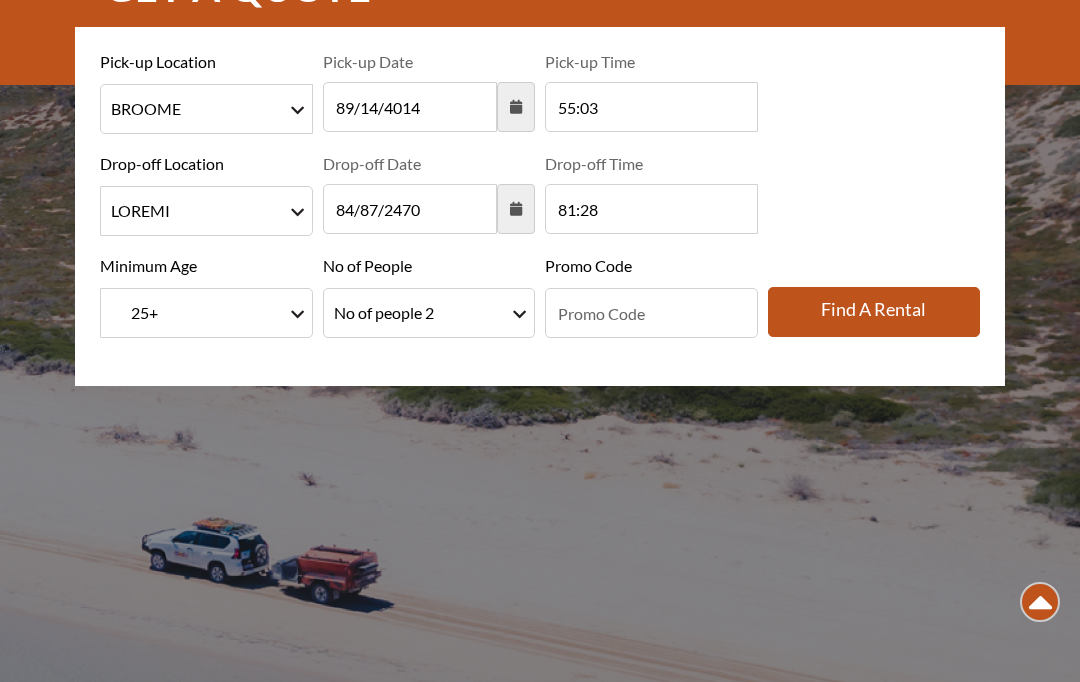 click on "Find a rental" at bounding box center [874, 312] 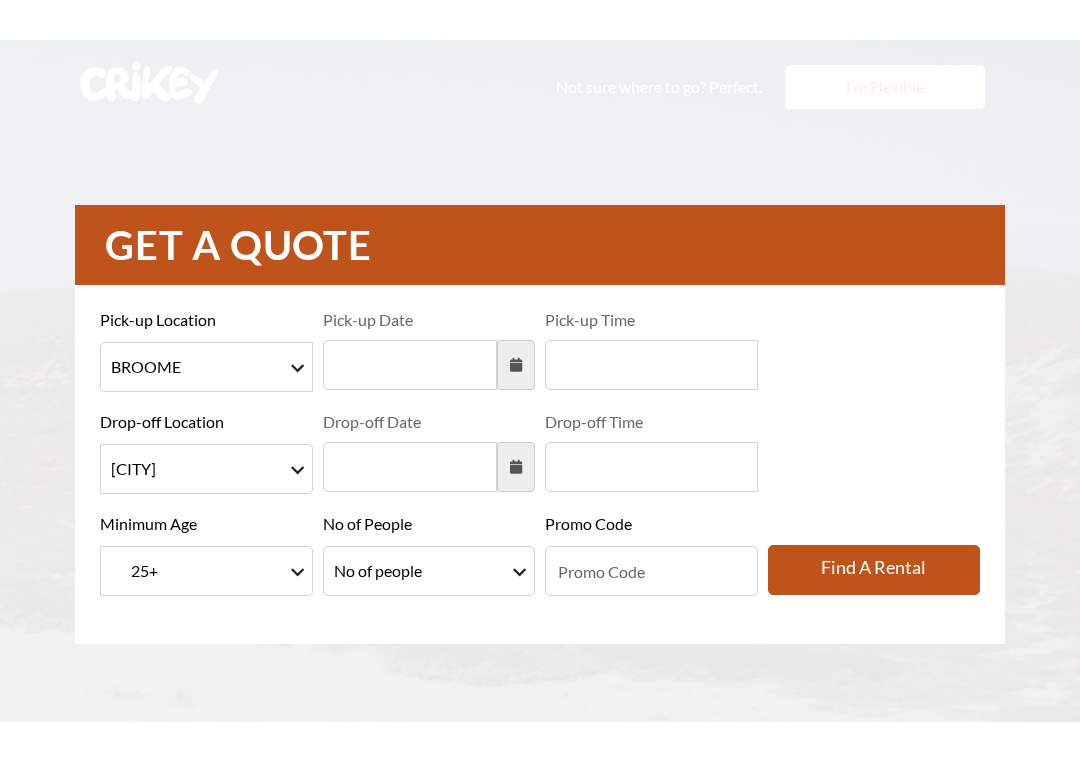 scroll, scrollTop: 0, scrollLeft: 0, axis: both 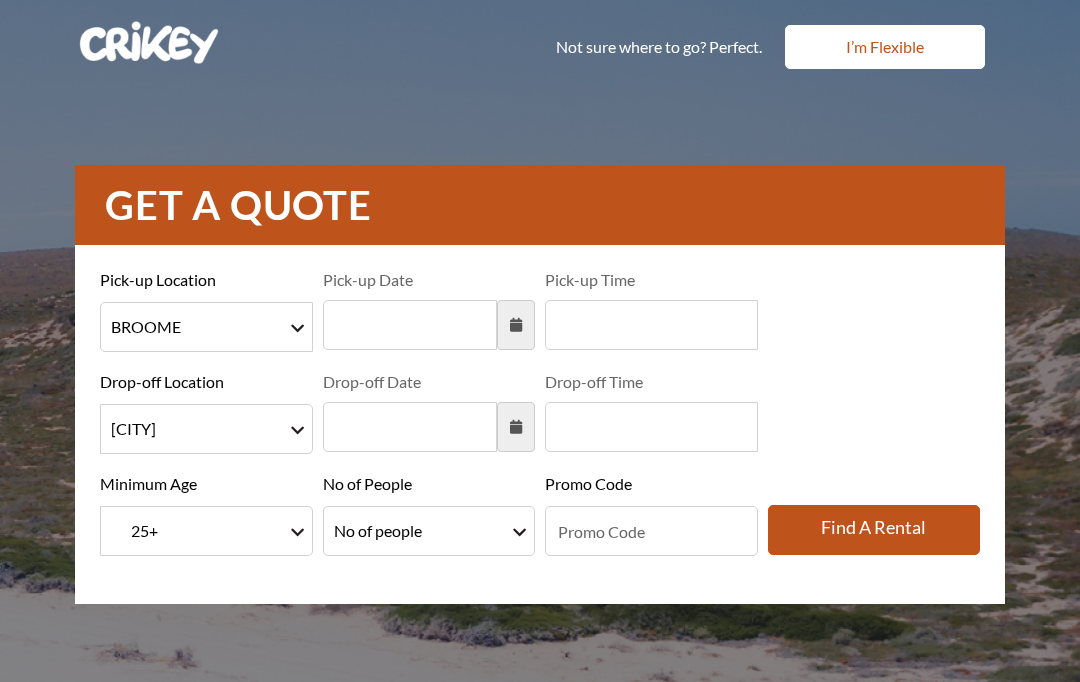 click on "No of people
No of people [NUMBER]
No of people [NUMBER]
No of people [NUMBER]
No of people [NUMBER]
No of people [NUMBER]
No of people [NUMBER]
No of people [NUMBER]
No of people [NUMBER]
No of people [NUMBER]
No of people [NUMBER]" at bounding box center (429, 531) 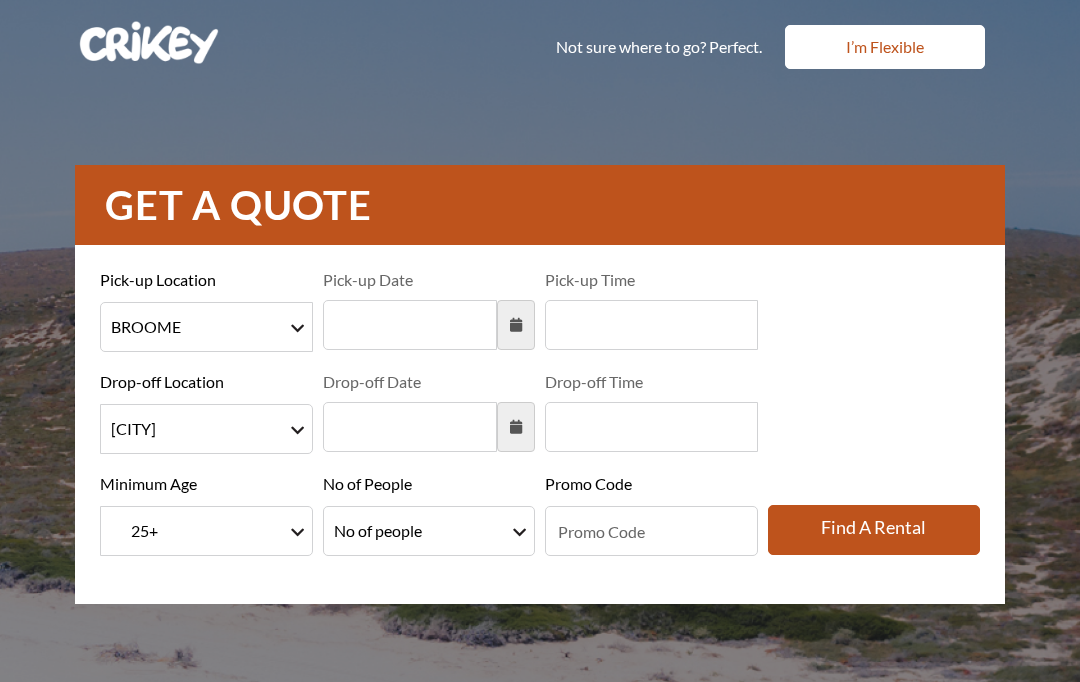 select on "2" 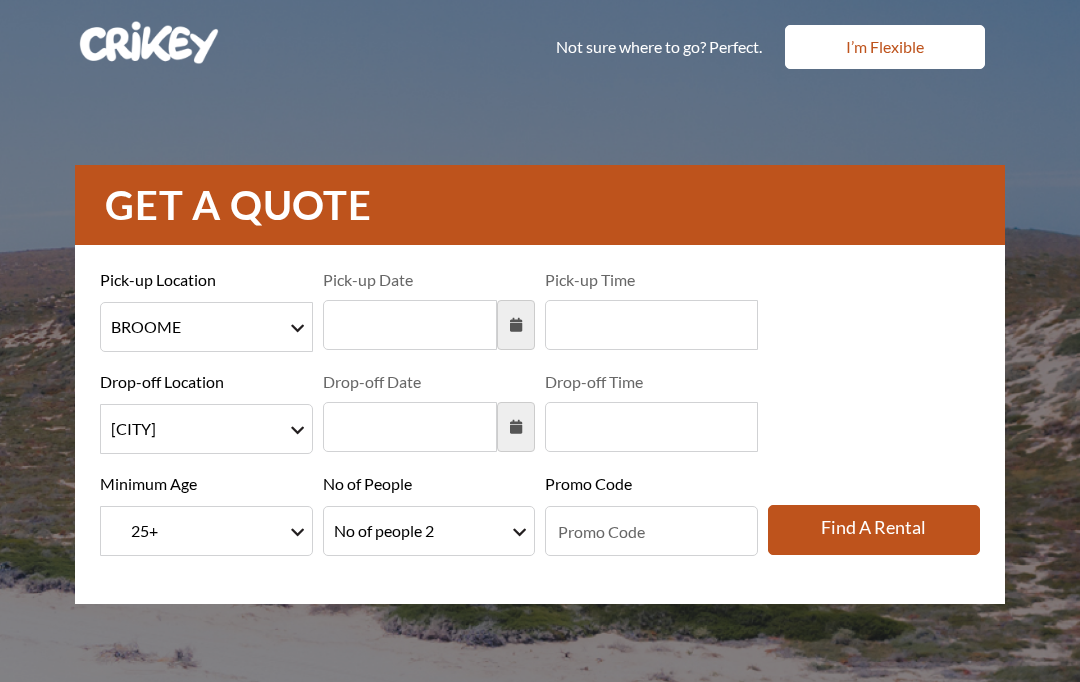 click at bounding box center [516, 325] 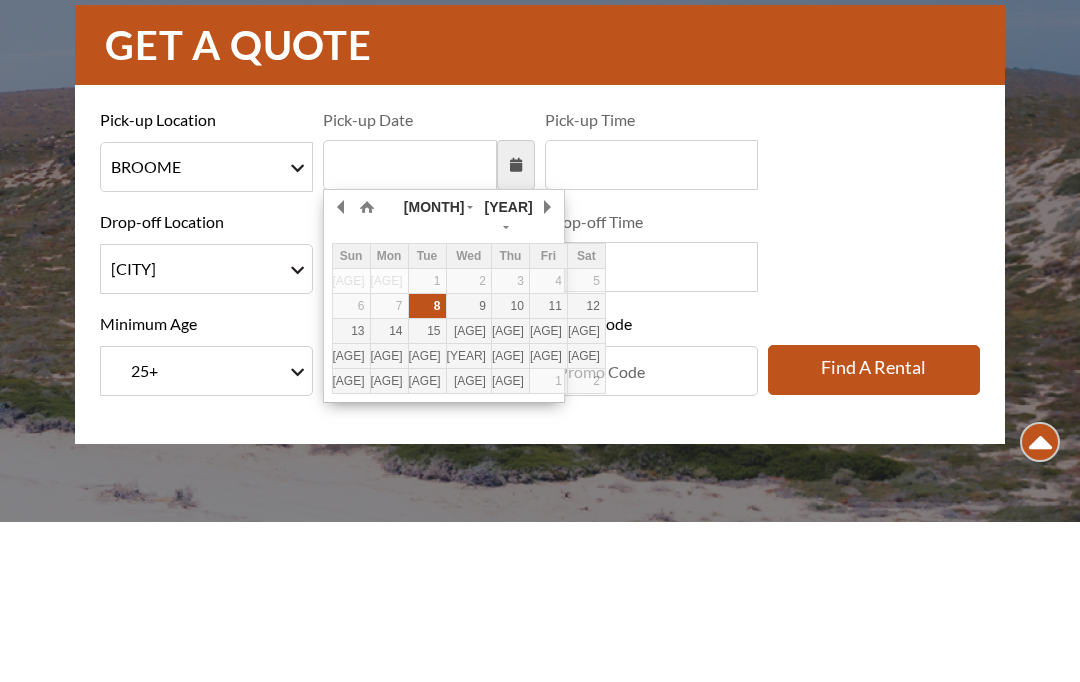 click at bounding box center (546, 367) 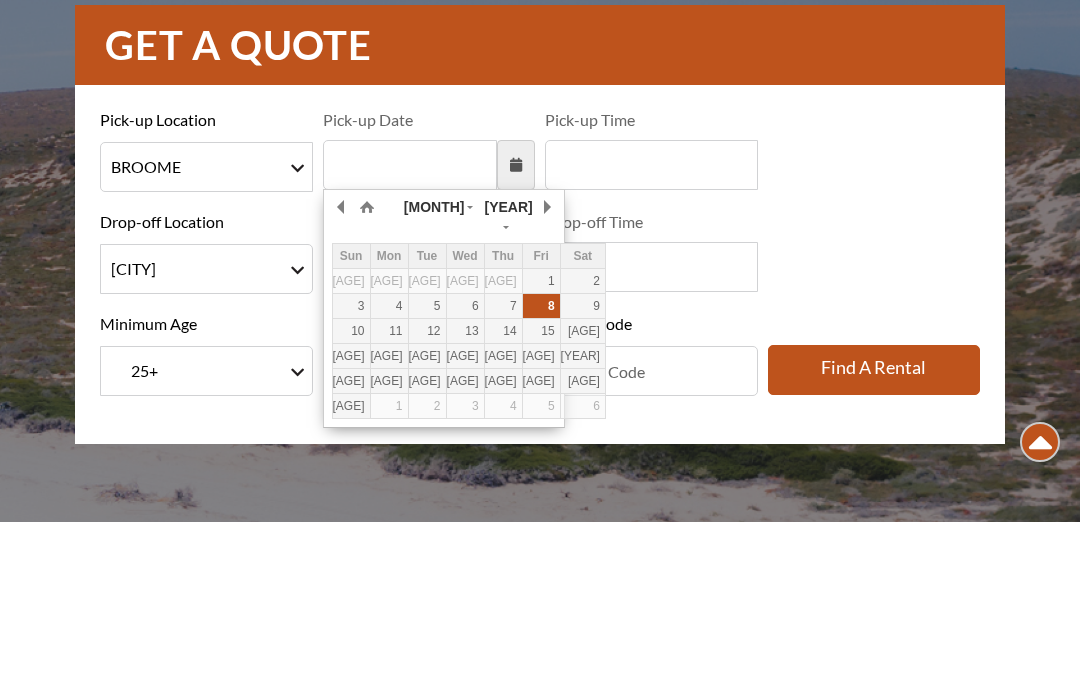 click at bounding box center (546, 367) 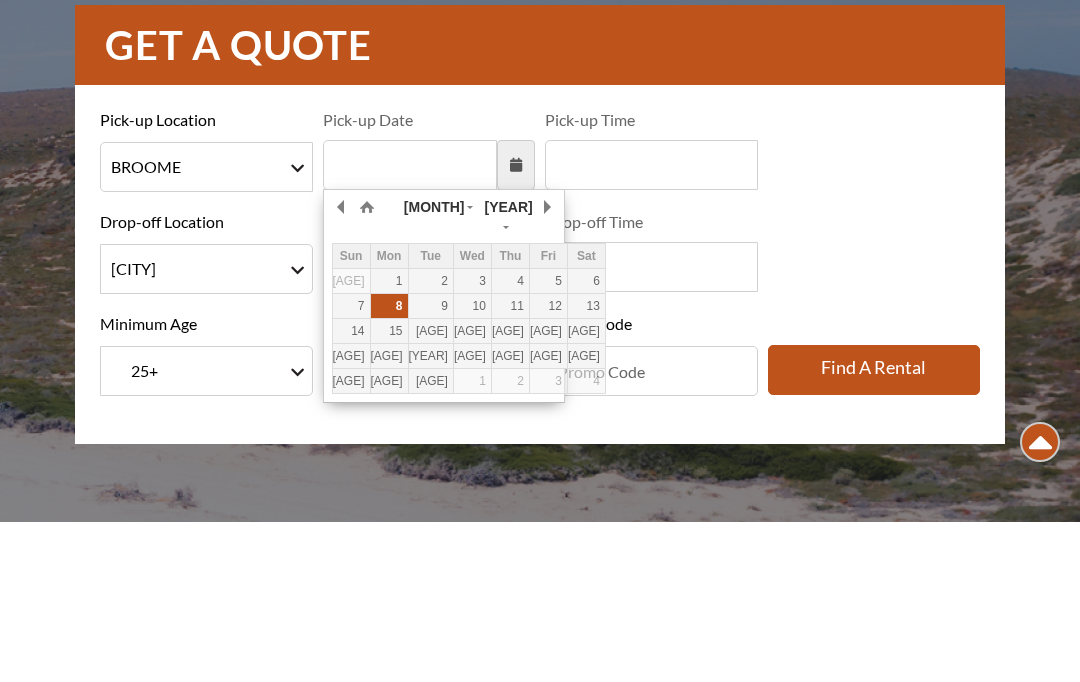 click at bounding box center (546, 367) 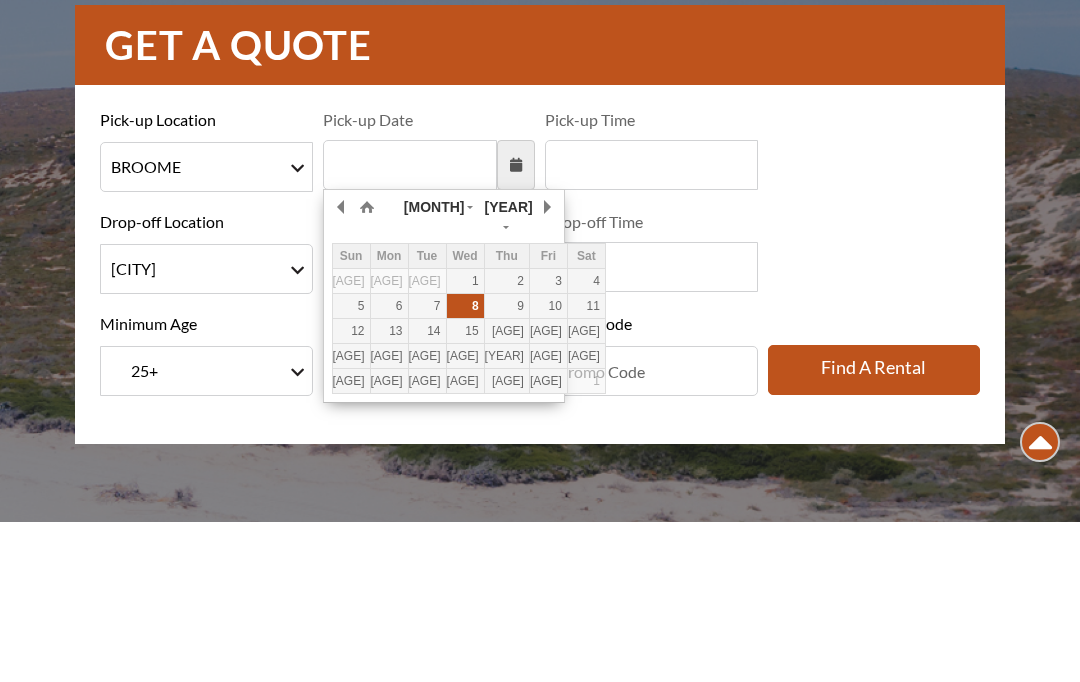 click at bounding box center (546, 367) 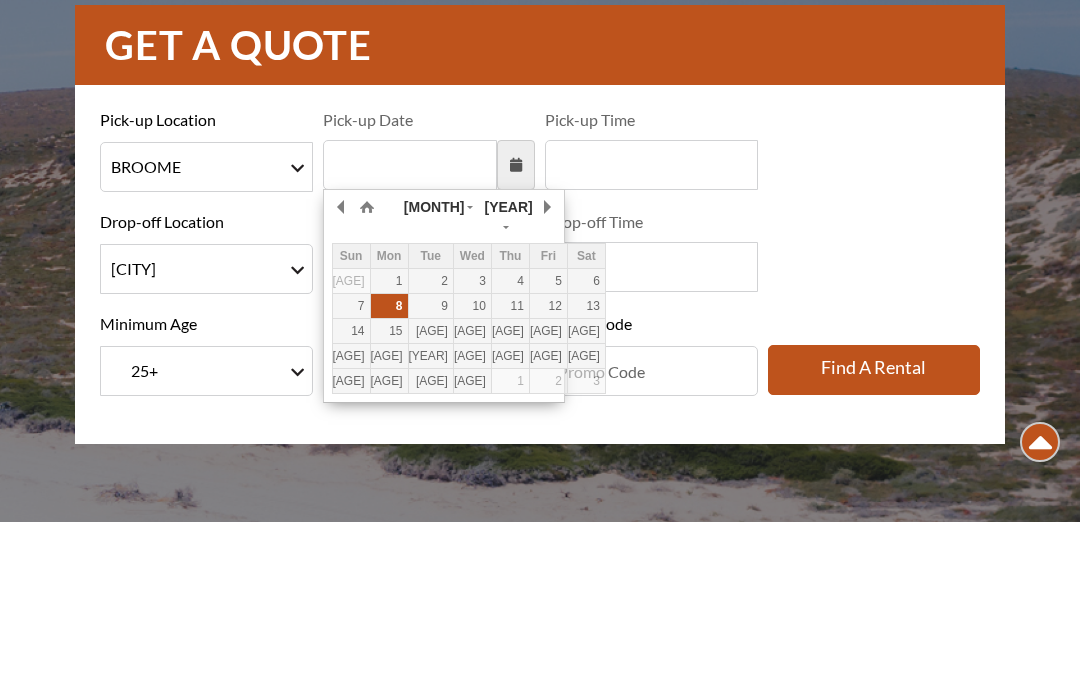 click at bounding box center [546, 367] 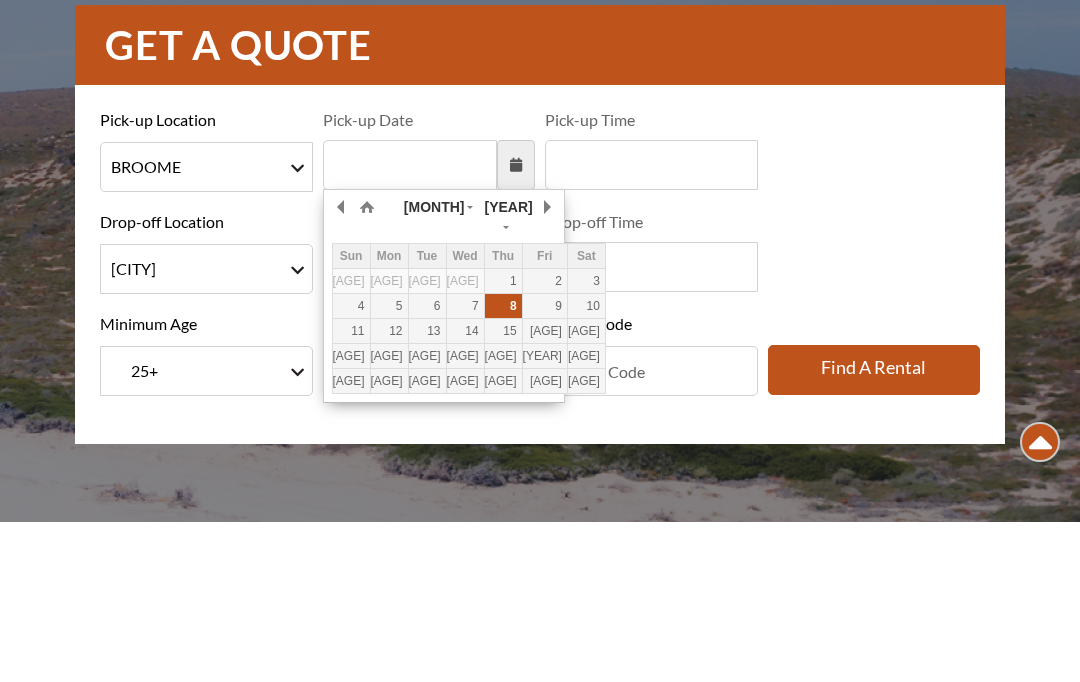 click at bounding box center [546, 367] 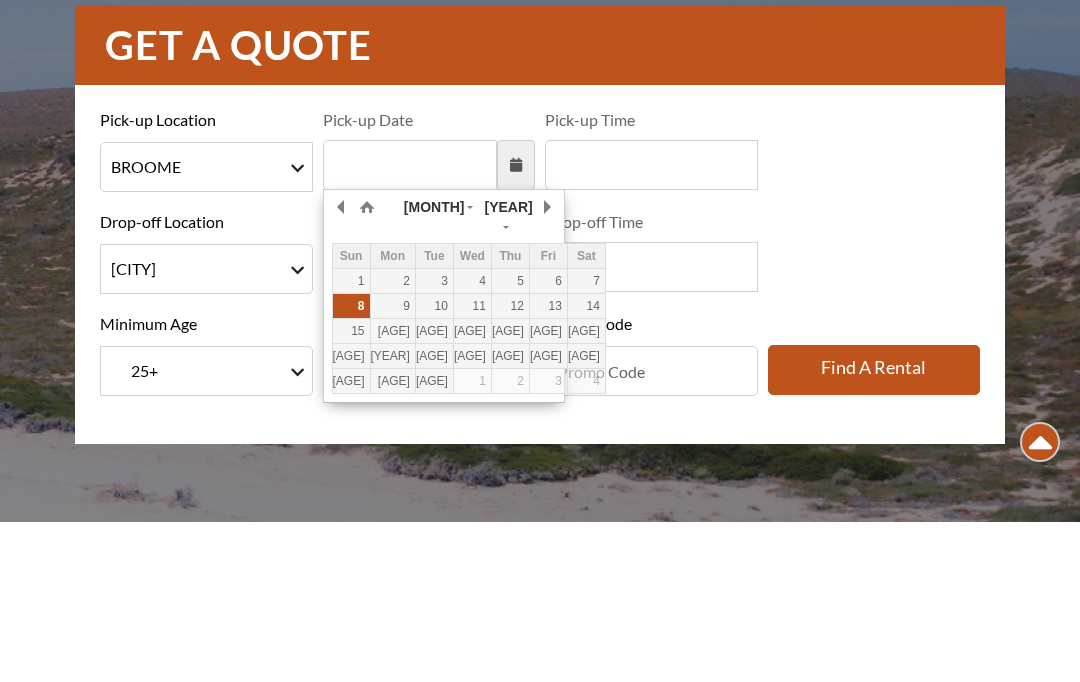 click at bounding box center (546, 367) 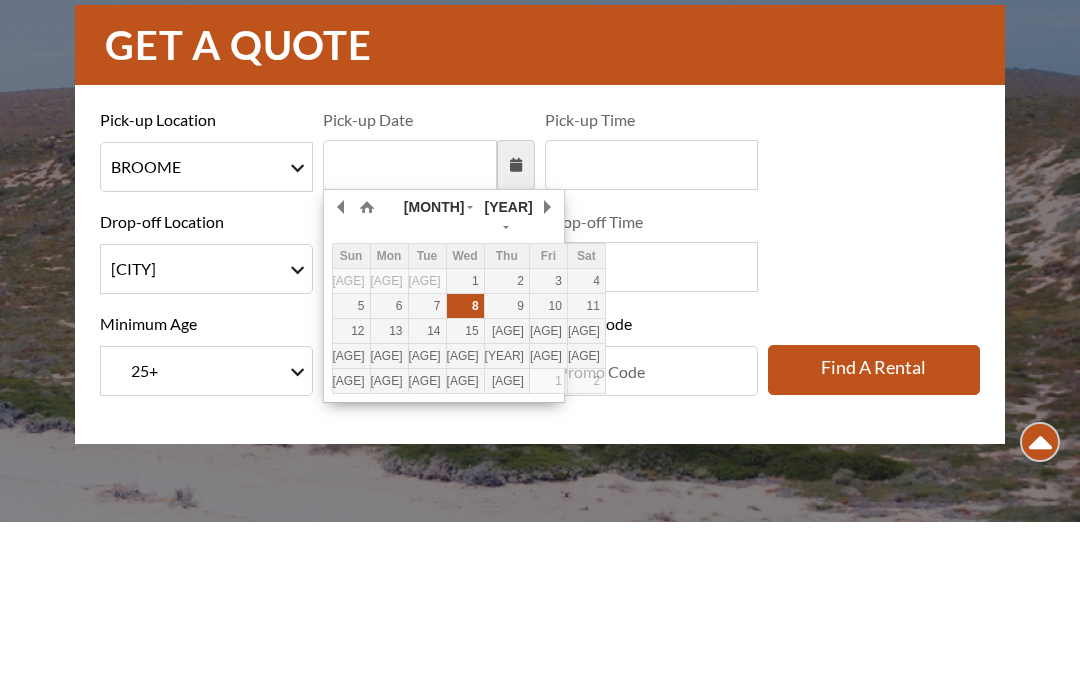 click at bounding box center (546, 367) 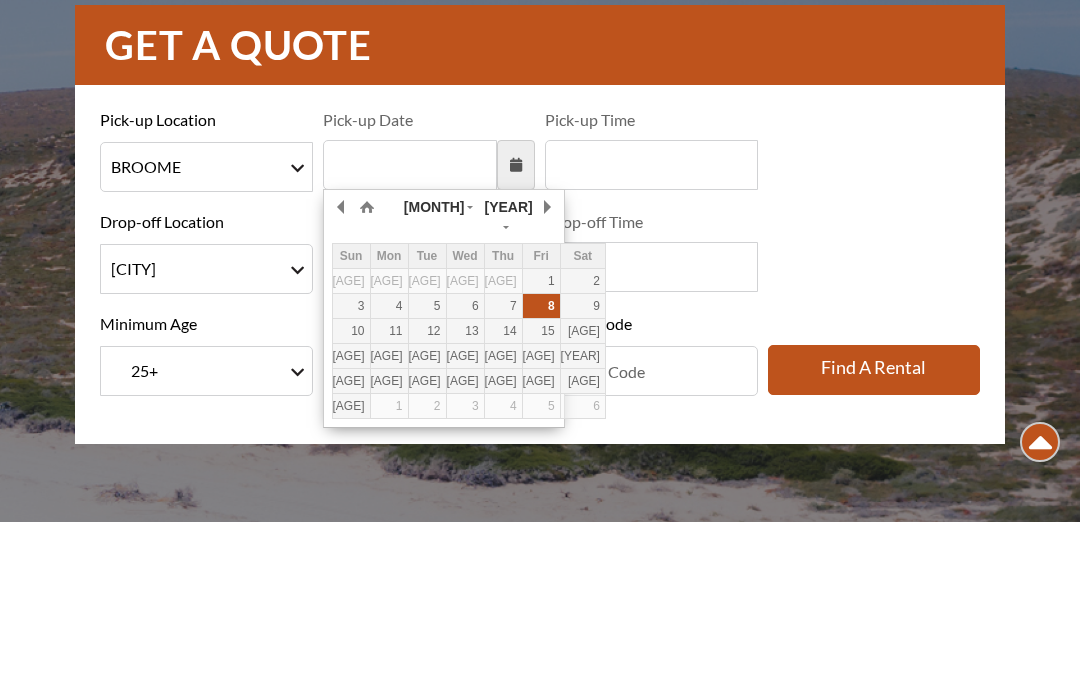 click at bounding box center [546, 367] 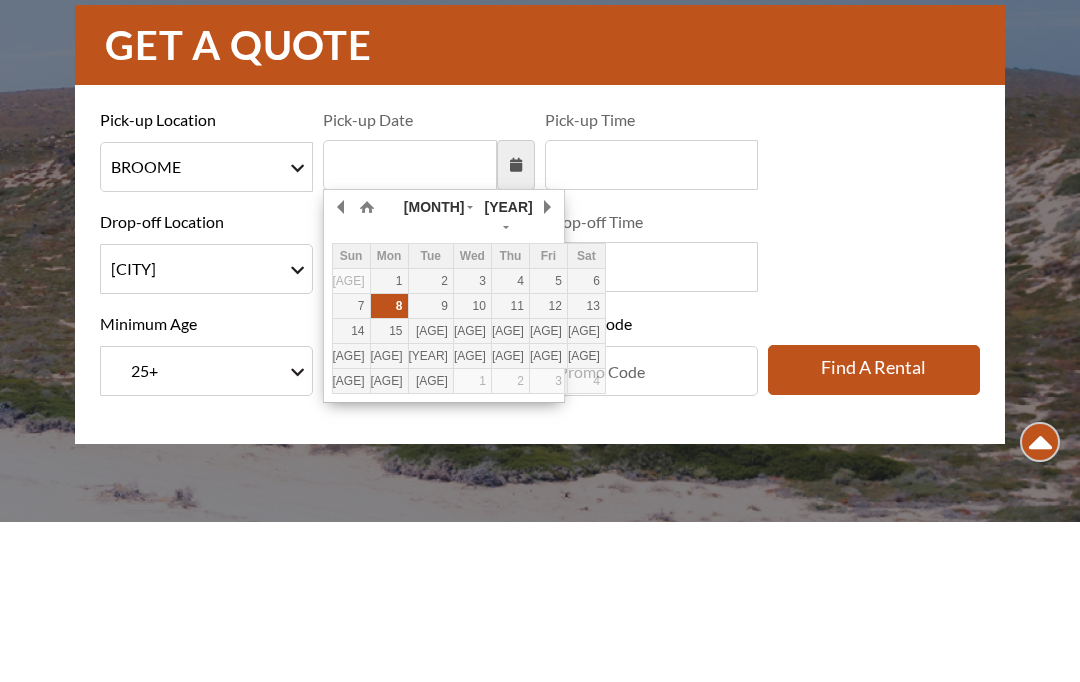 click at bounding box center [546, 367] 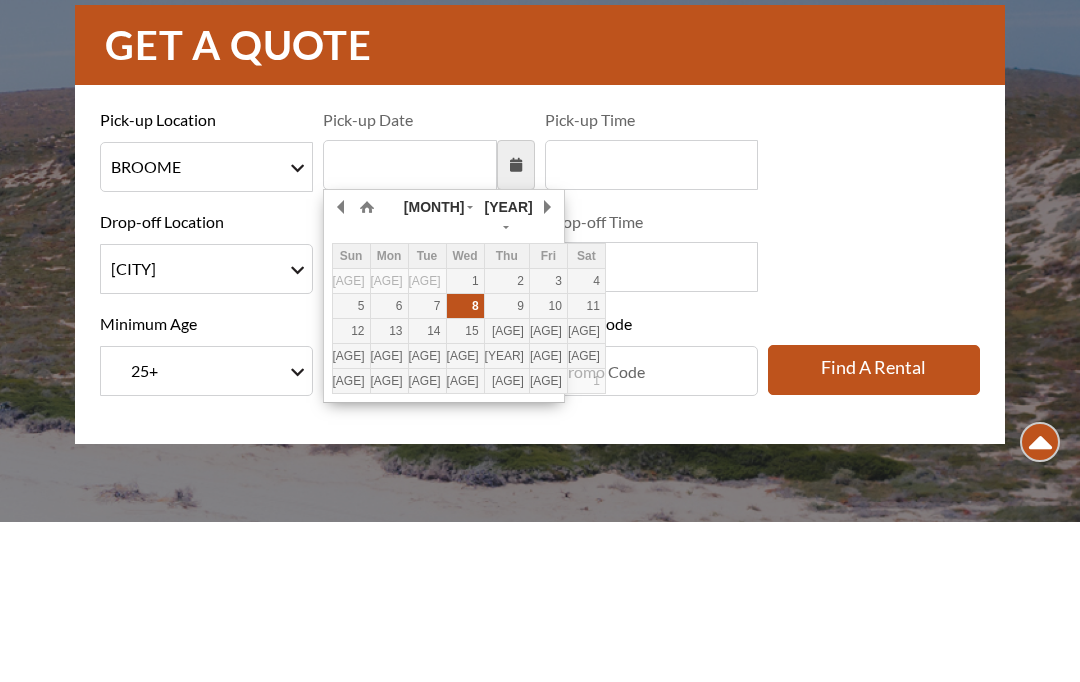 click at bounding box center [546, 367] 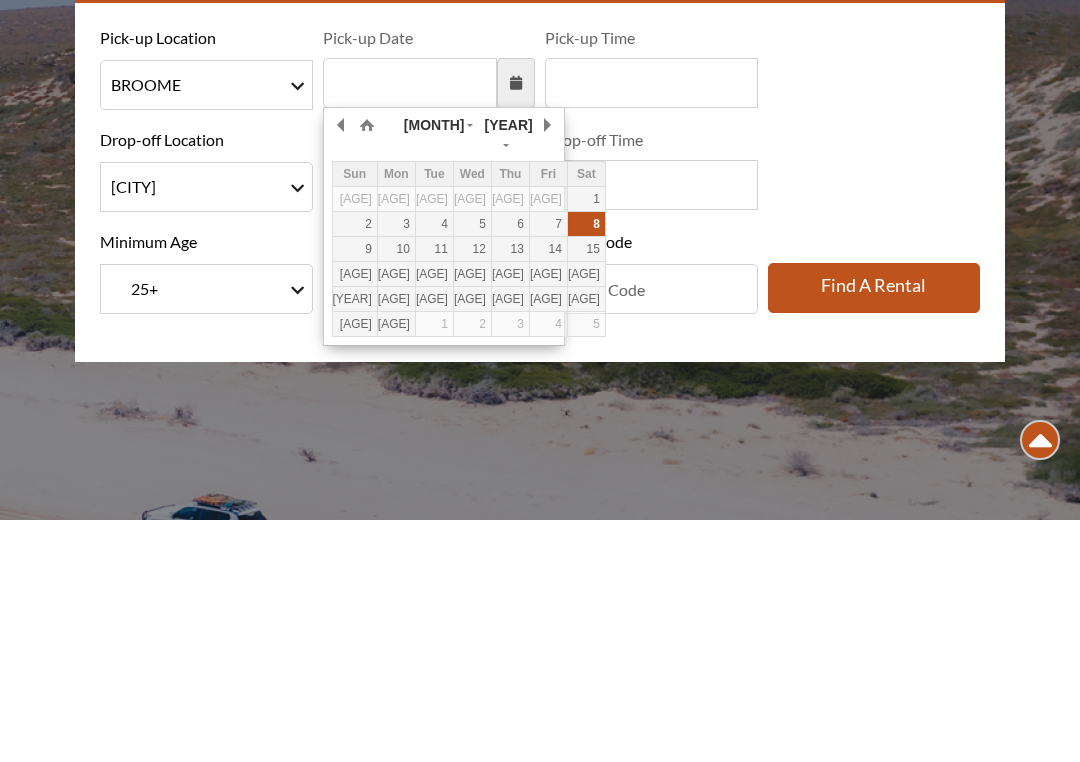 click on "4" at bounding box center (434, 441) 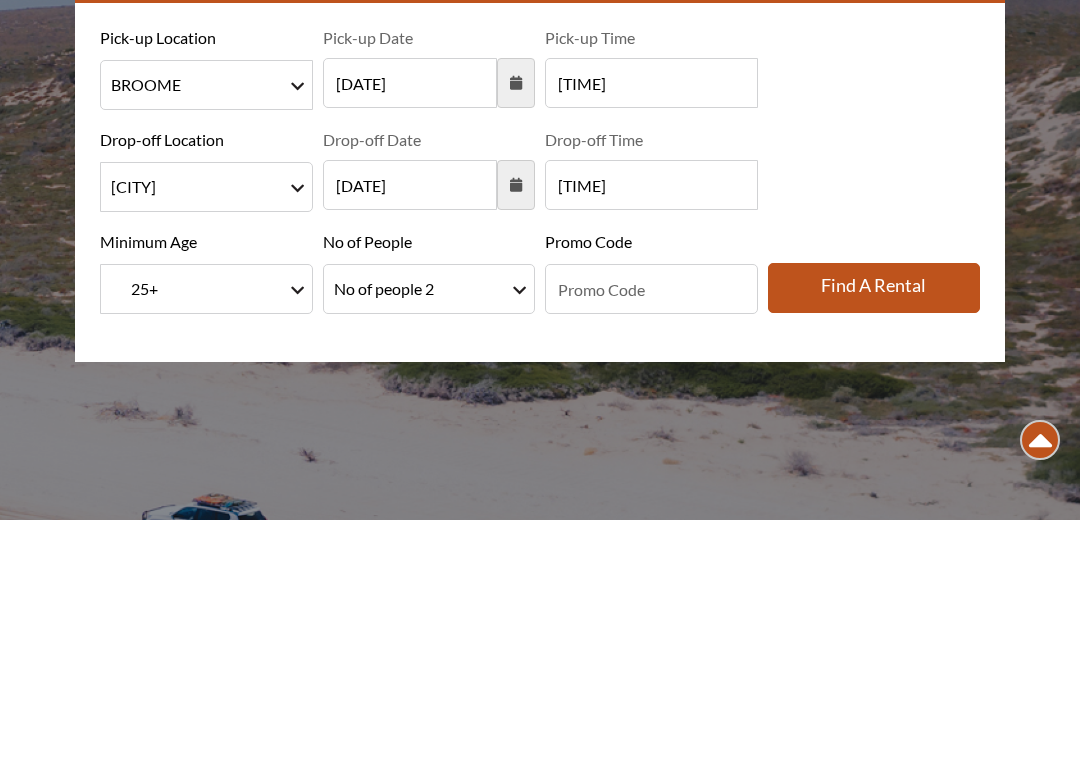 click at bounding box center (516, 427) 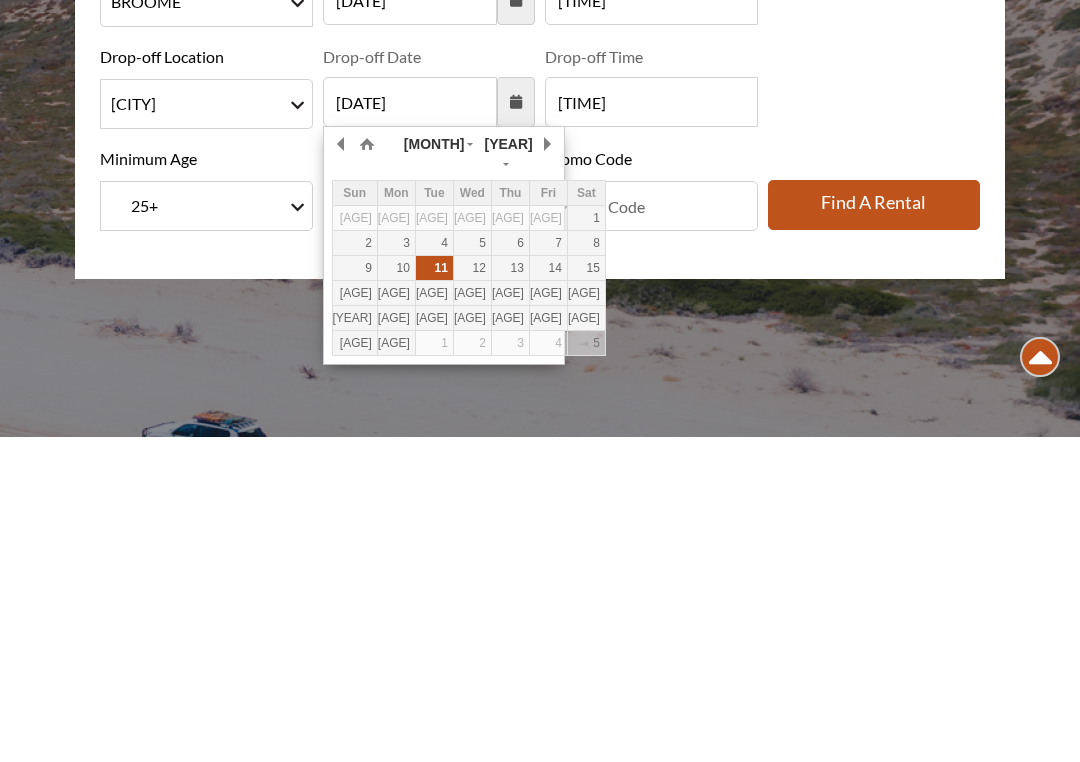 click on "[AGE]" at bounding box center [0, 0] 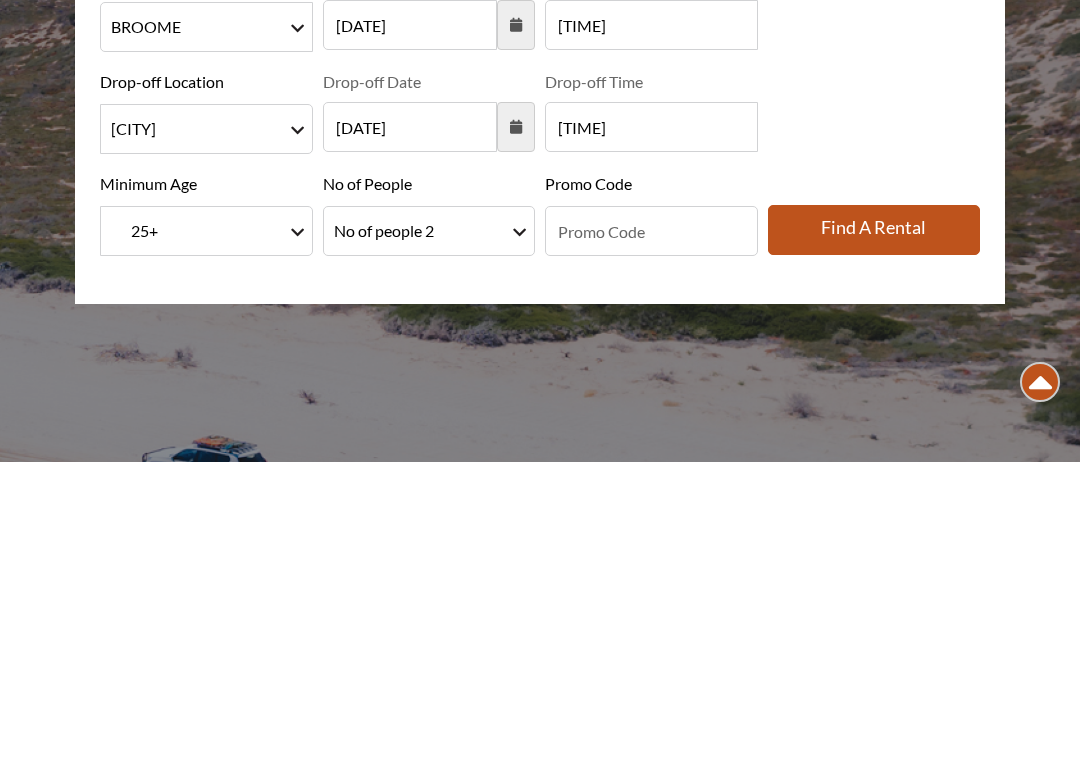 scroll, scrollTop: 138, scrollLeft: 0, axis: vertical 